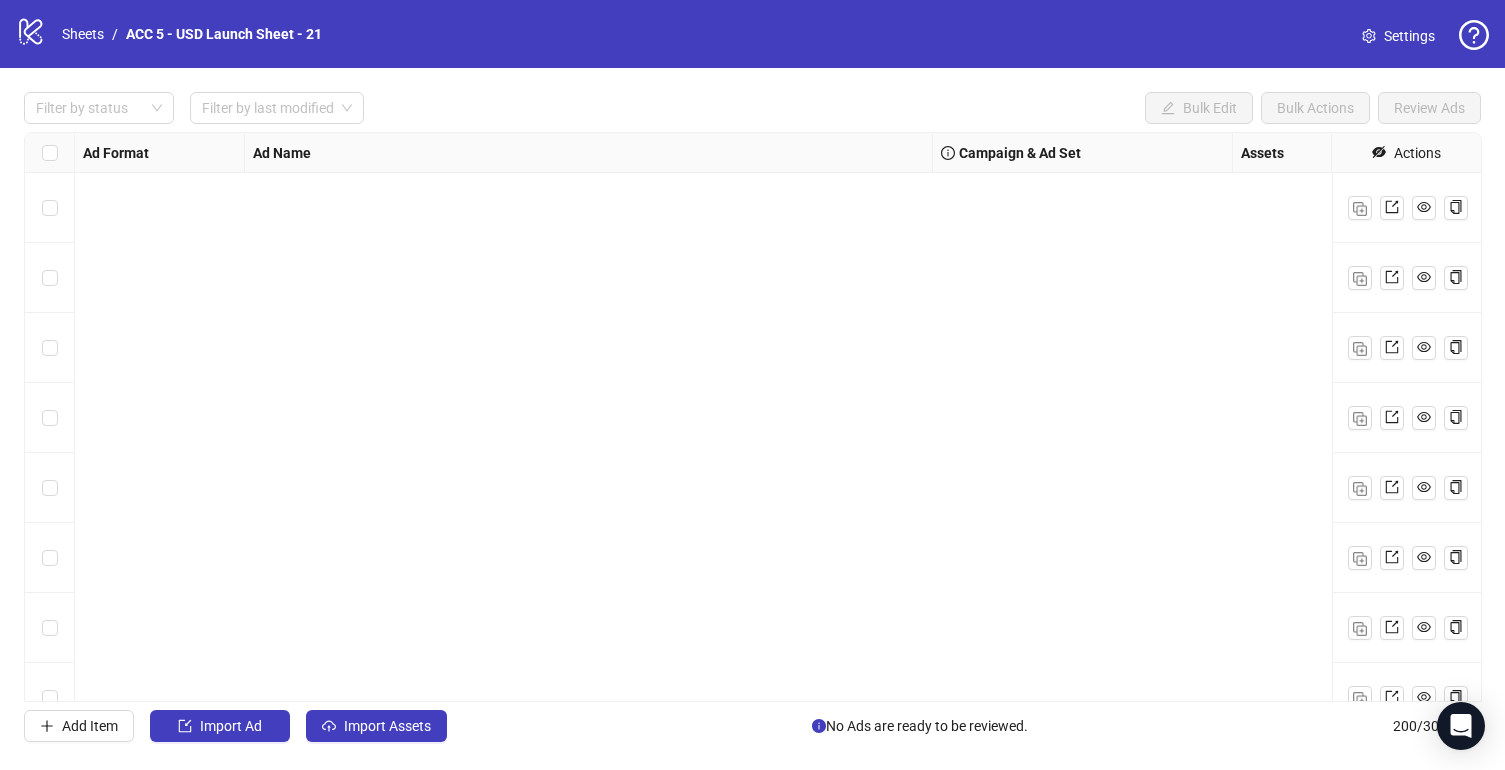 scroll, scrollTop: 0, scrollLeft: 0, axis: both 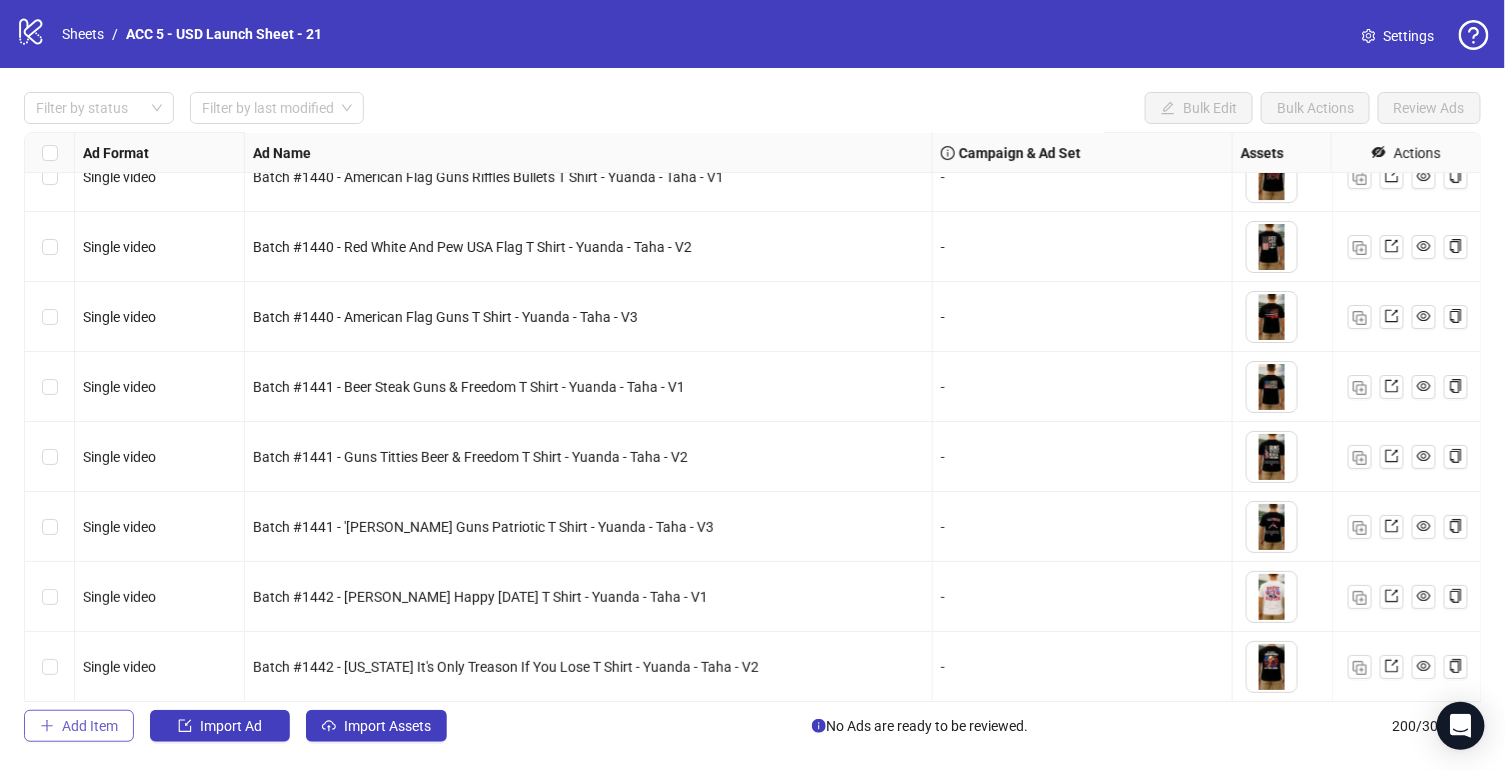 click on "Add Item" at bounding box center [90, 726] 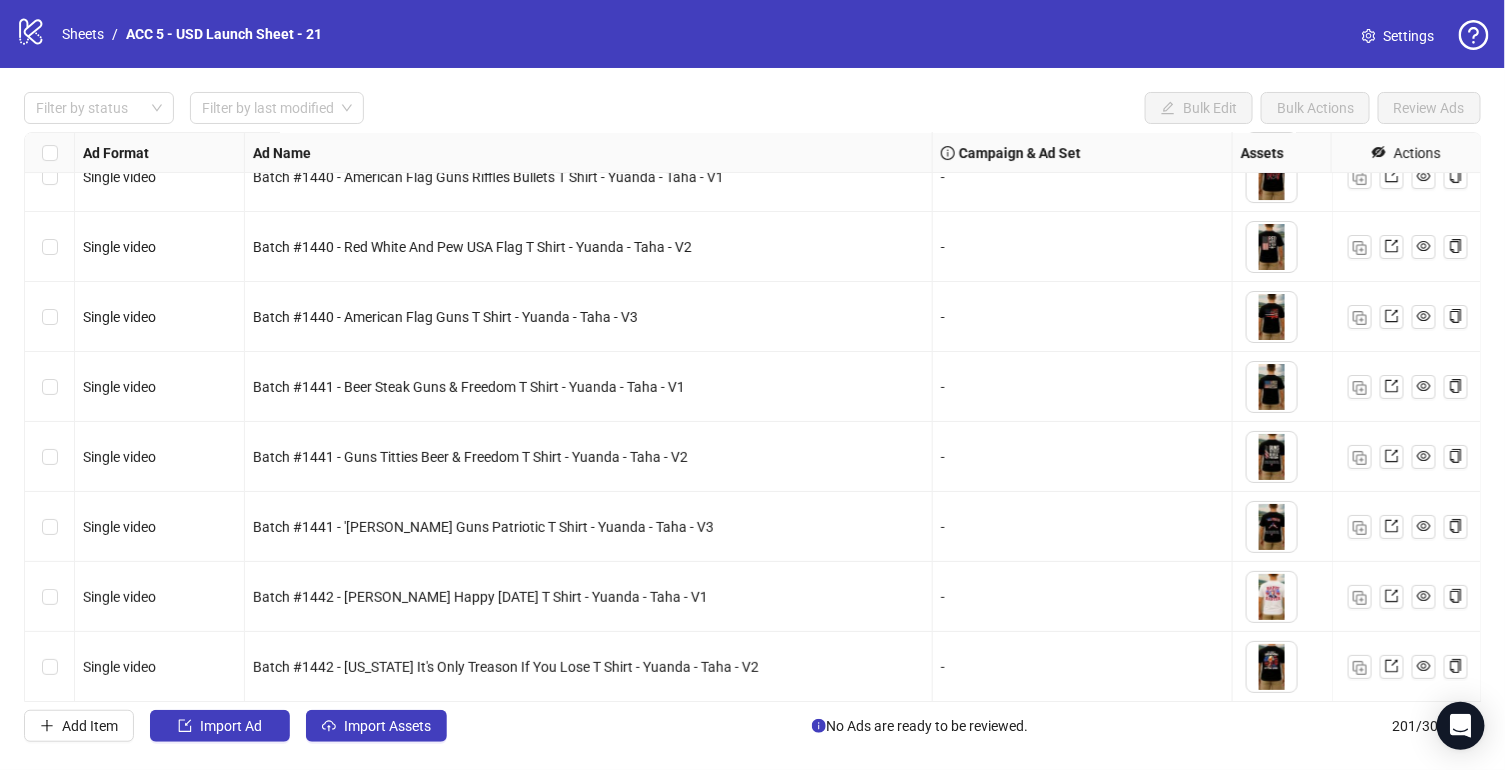 scroll, scrollTop: 13541, scrollLeft: 0, axis: vertical 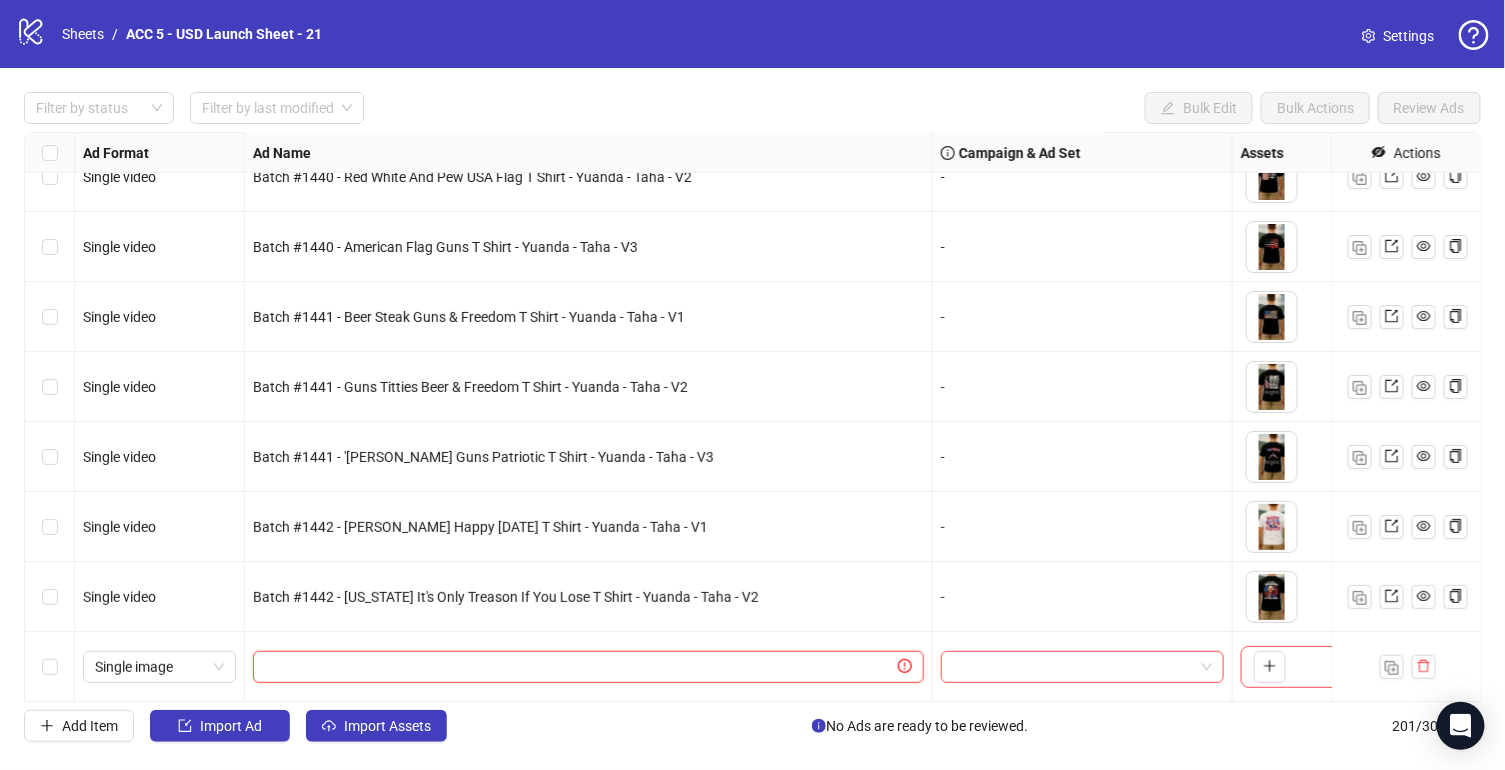 click at bounding box center (579, 667) 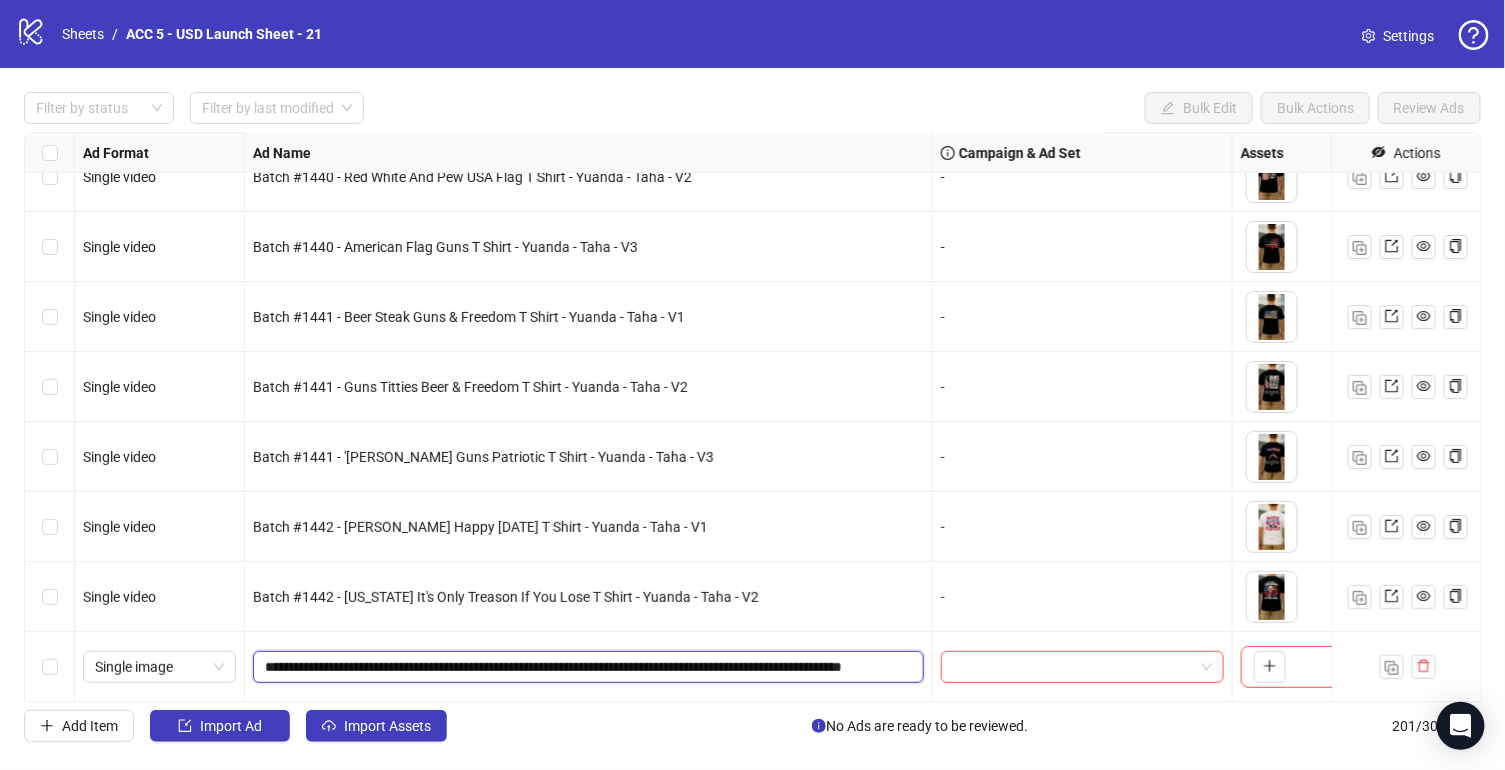 scroll, scrollTop: 0, scrollLeft: 83, axis: horizontal 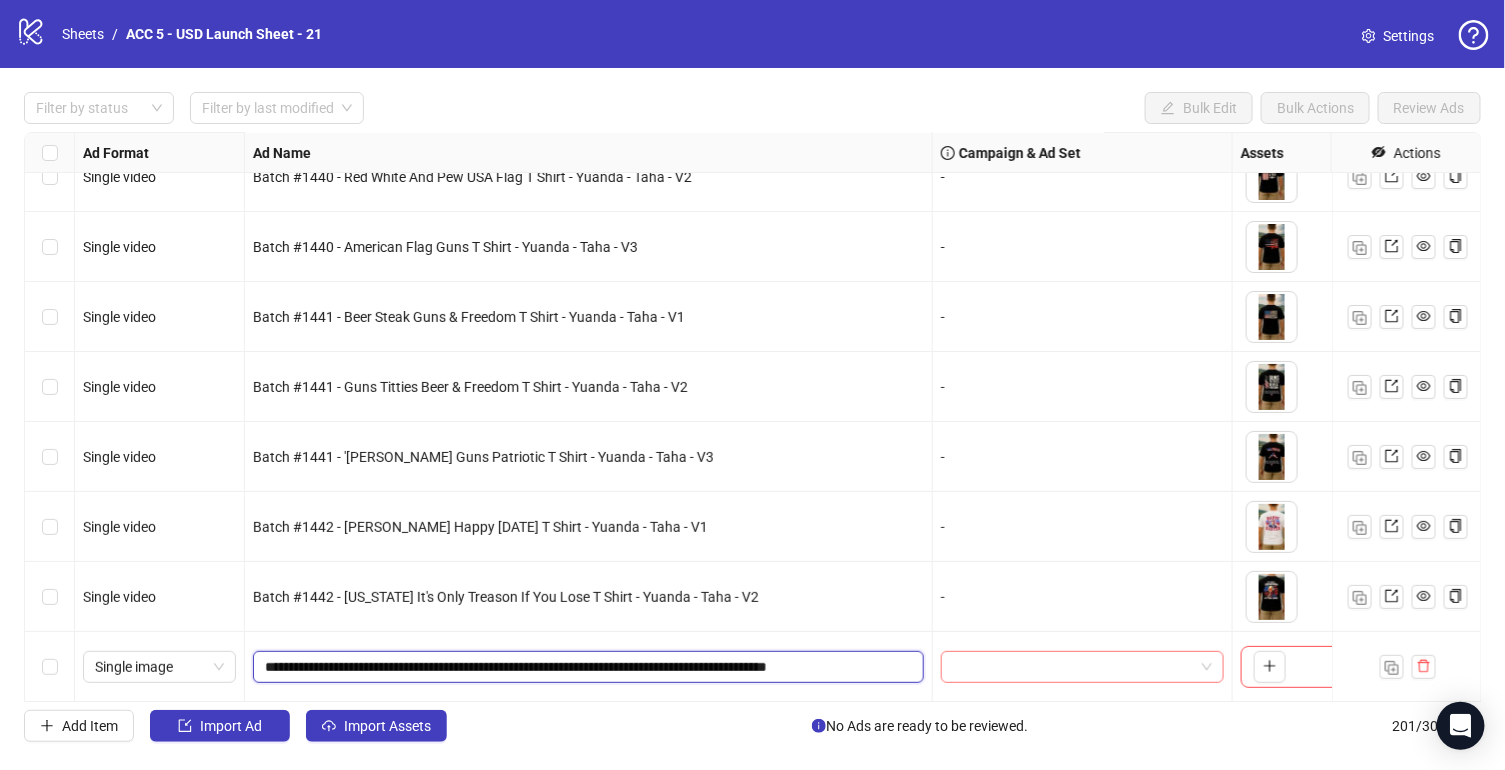 drag, startPoint x: 870, startPoint y: 668, endPoint x: 955, endPoint y: 668, distance: 85 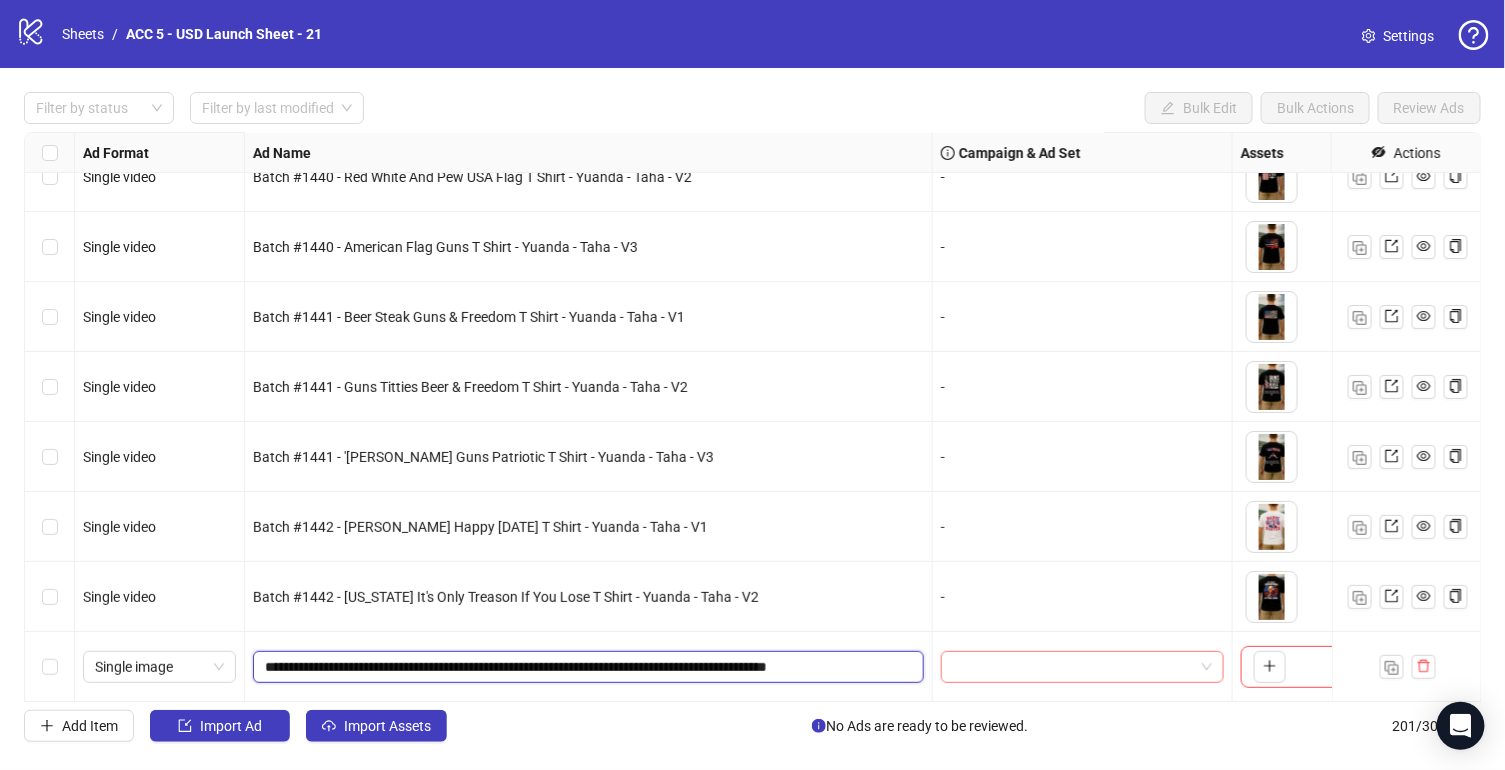 click on "Single video Batch #23 - Video - Solar Power Bank - Yuanda - Taha - V4 Batch #23 - Video - Solar Power Bank - Yuanda - Taha - [DATE] [Y] - New Survival Products Testing - ABO
To pick up a draggable item, press the space bar.
While dragging, use the arrow keys to move the item.
Press space again to drop the item in its new position, or press escape to cancel.
1 texts 1 texts Single video Batch #1440 - American Flag Guns Riffles Bullets T Shirt - Yuanda - Taha - V1 -
To pick up a draggable item, press the space bar.
While dragging, use the arrow keys to move the item.
Press space again to drop the item in its new position, or press escape to cancel.
1 texts 1 texts Single video Batch #1440 - Red White And Pew USA Flag T Shirt - Yuanda - Taha - V2 -
To pick up a draggable item, press the space bar.
While dragging, use the arrow keys to move the item.
Press space again to drop the item in its new position, or press escape to cancel.
1 texts 1 texts Single video - - -" at bounding box center [1674, -13408] 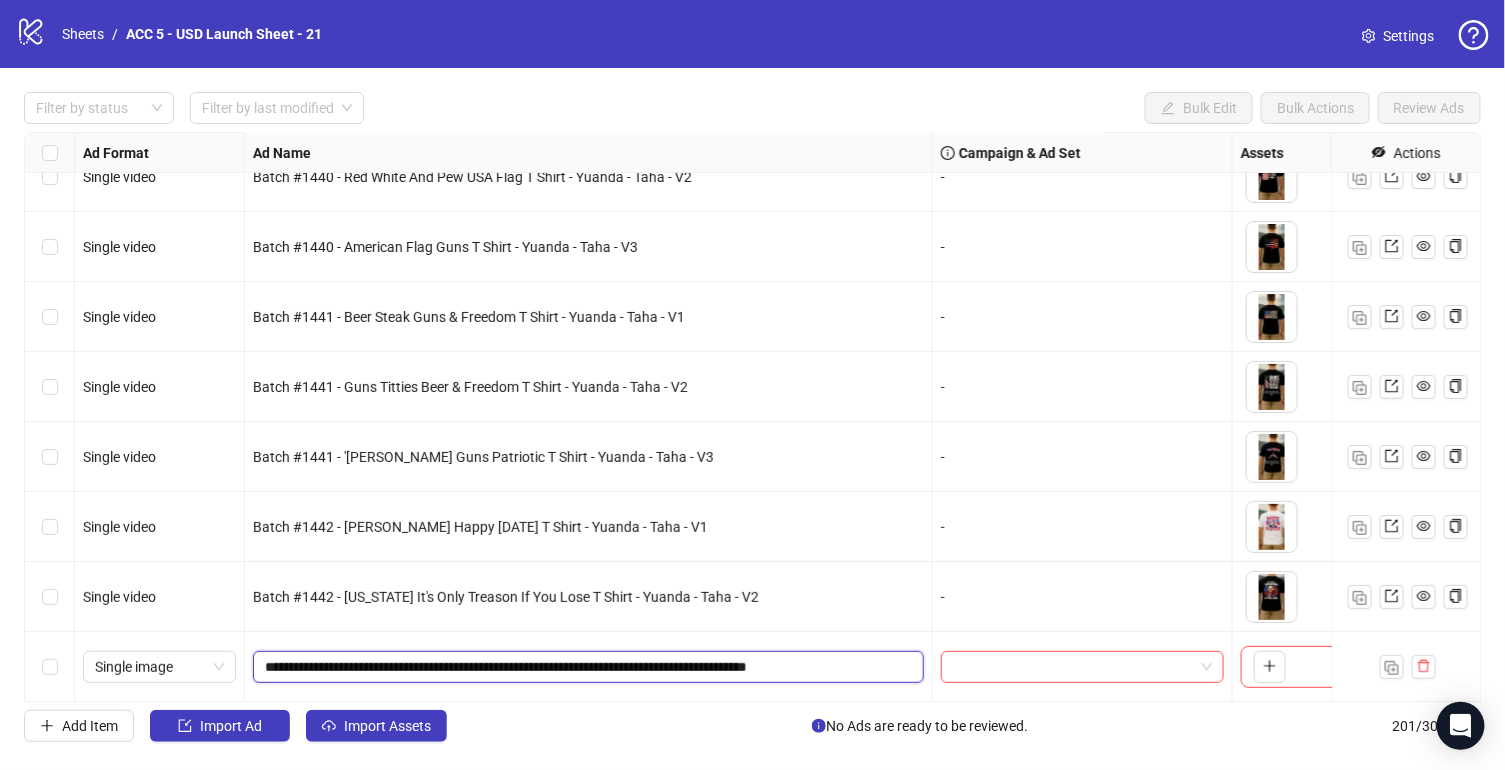 drag, startPoint x: 392, startPoint y: 664, endPoint x: 340, endPoint y: 664, distance: 52 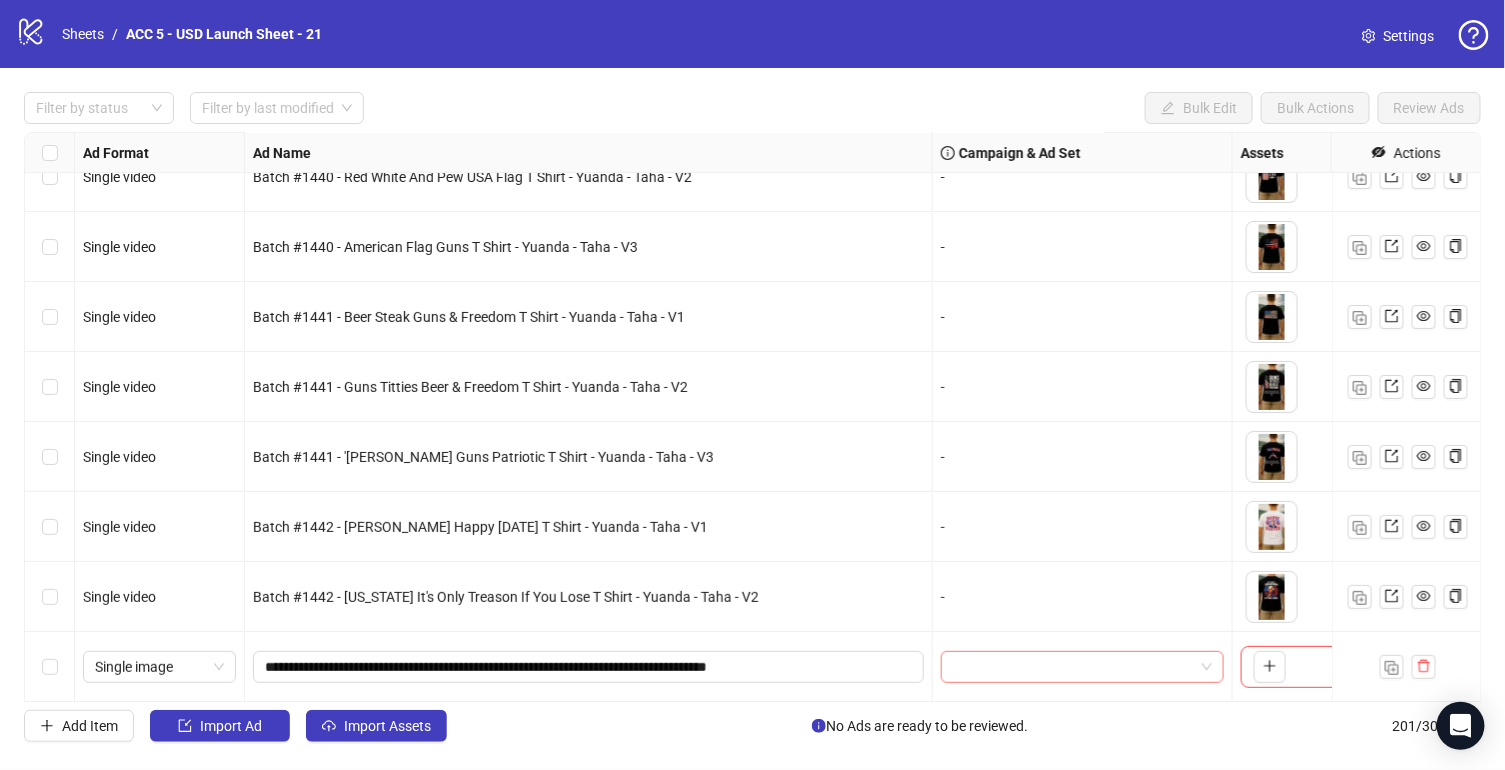 click at bounding box center [1073, 667] 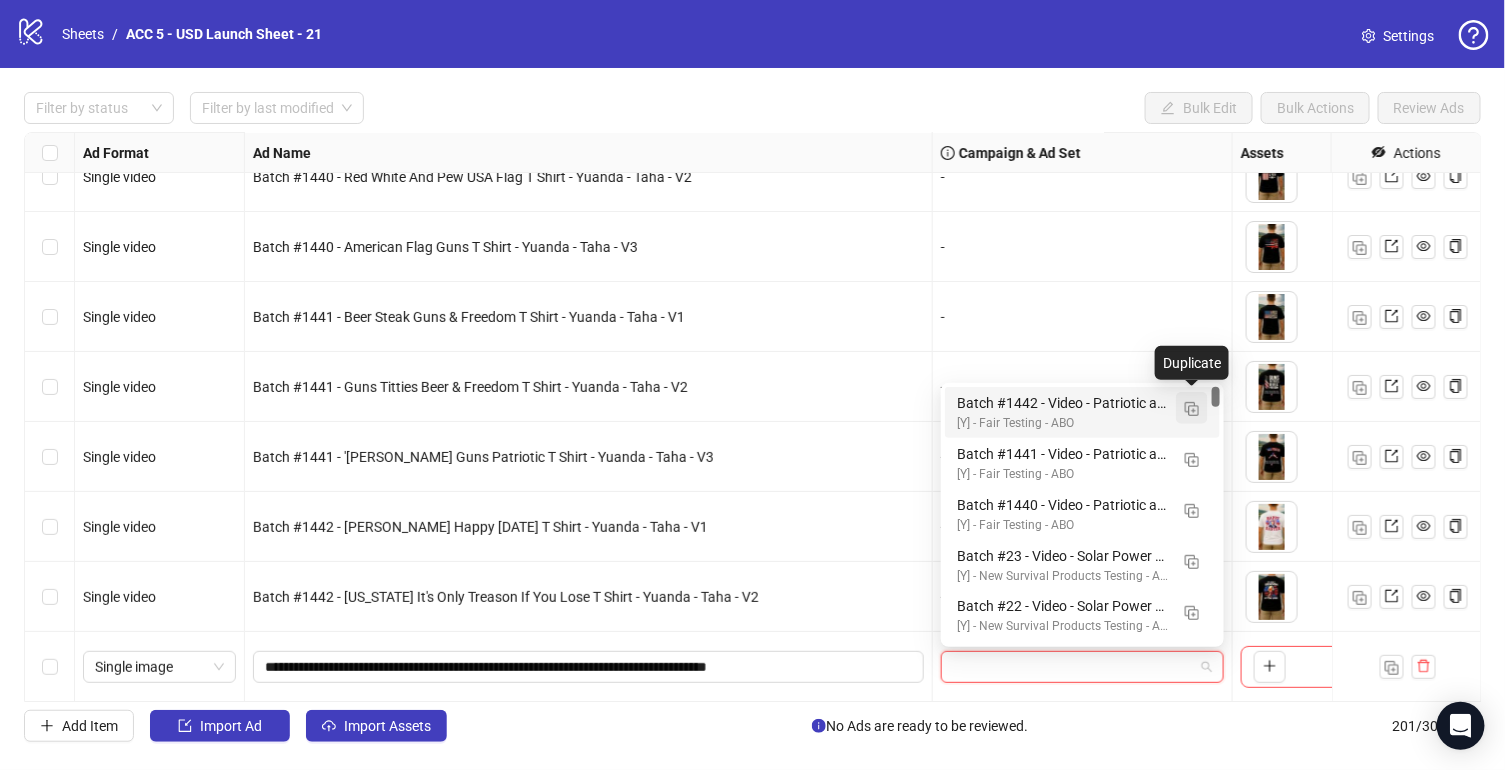 click at bounding box center (1192, 409) 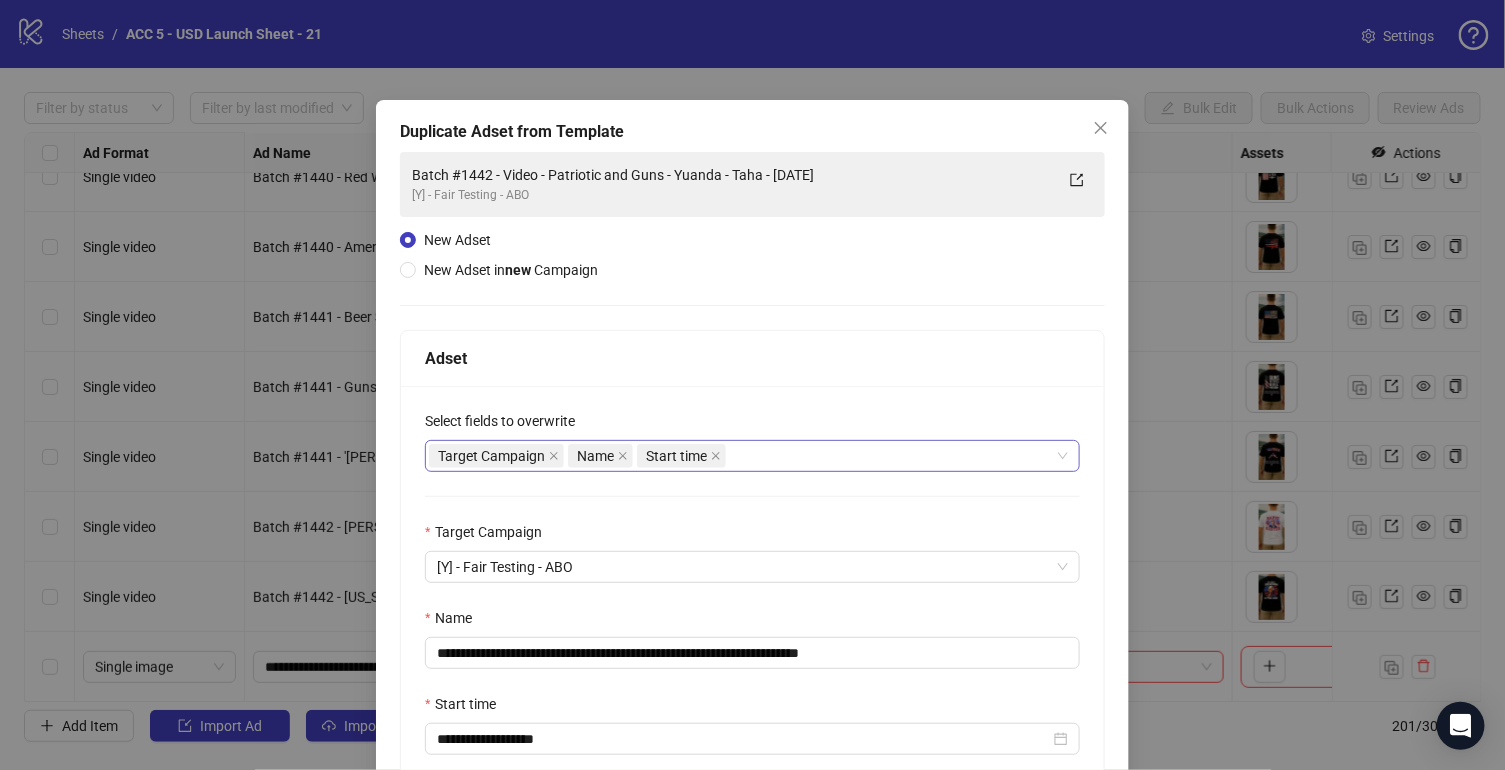 click on "Target Campaign Name Start time" at bounding box center (742, 456) 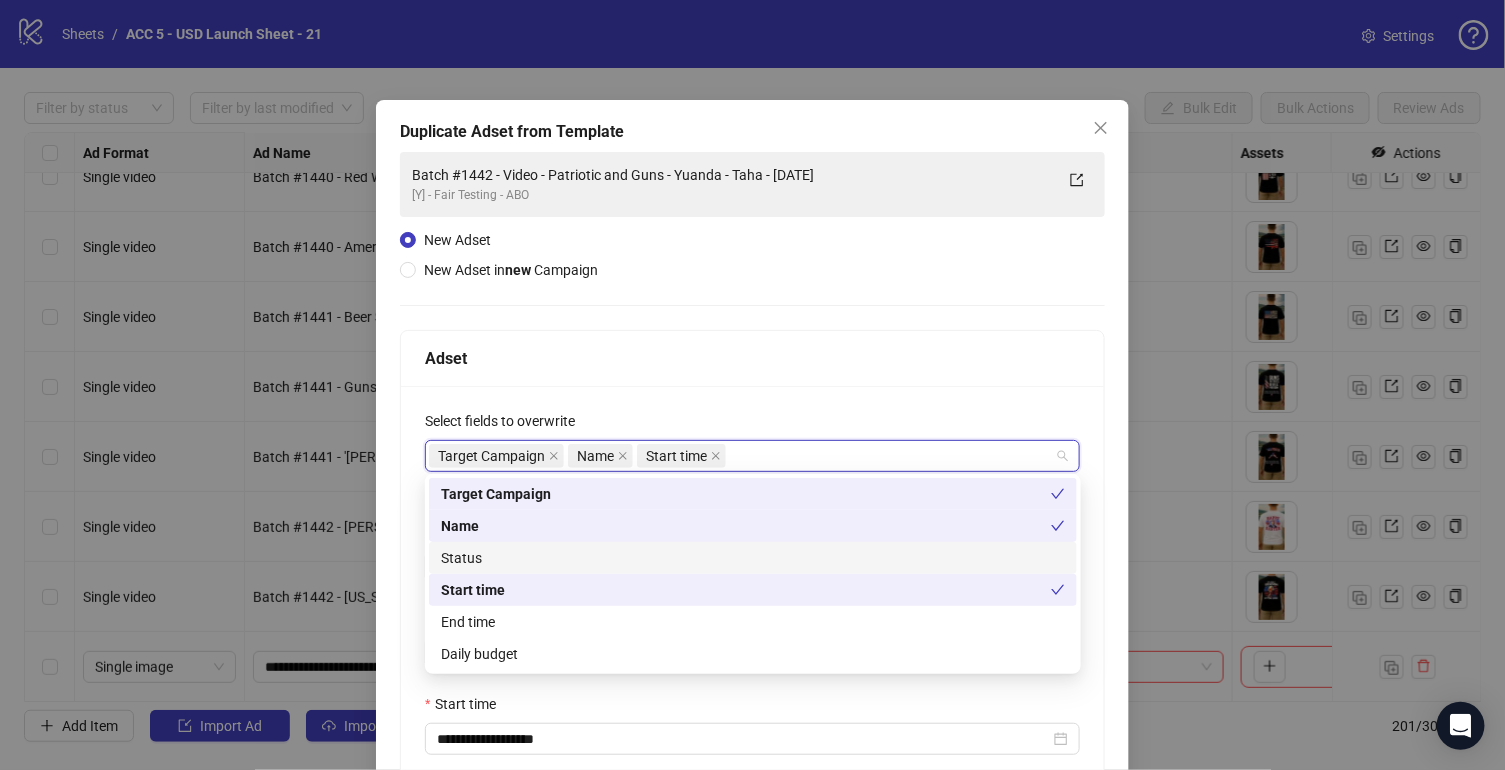 click on "Status" at bounding box center [753, 558] 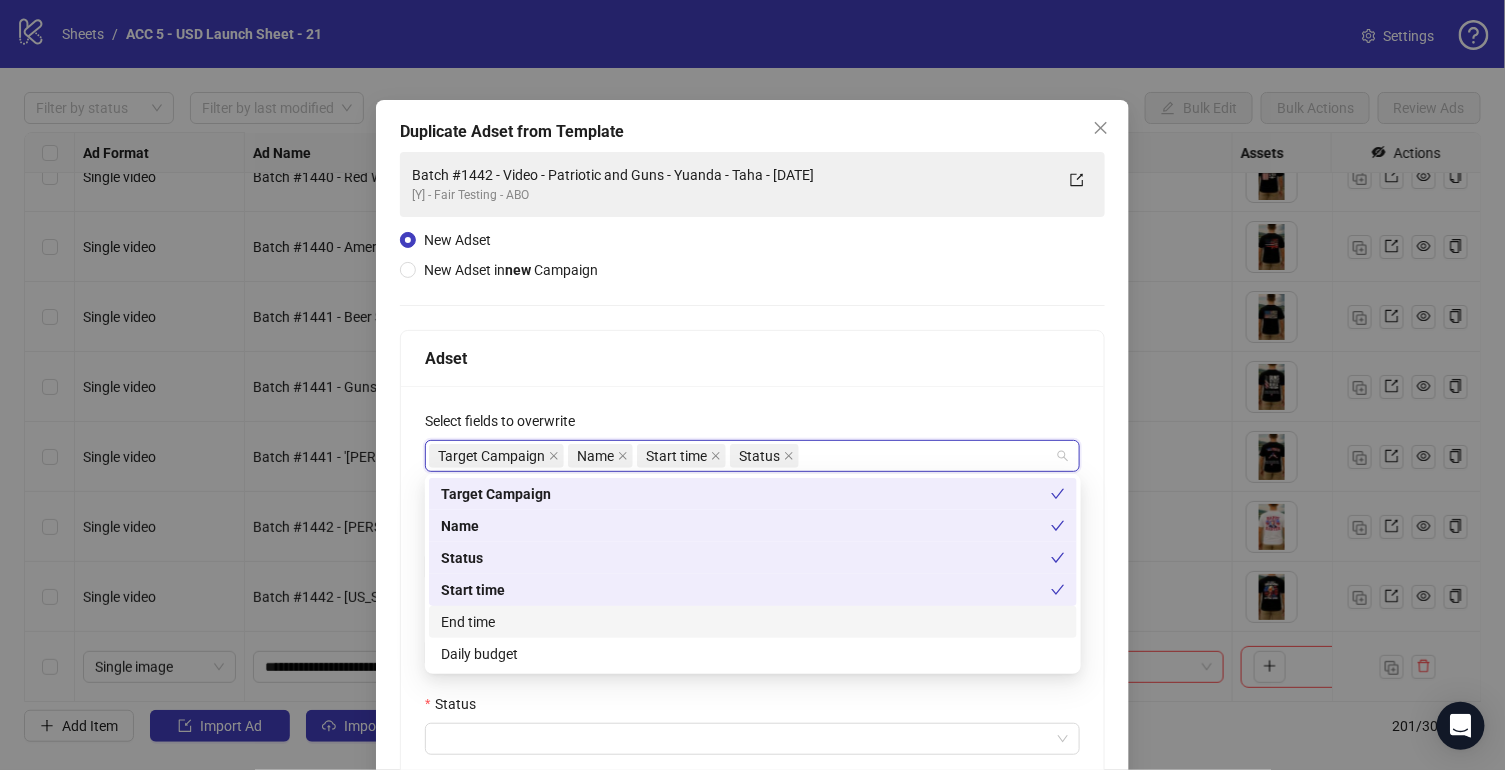 click on "End time" at bounding box center (753, 622) 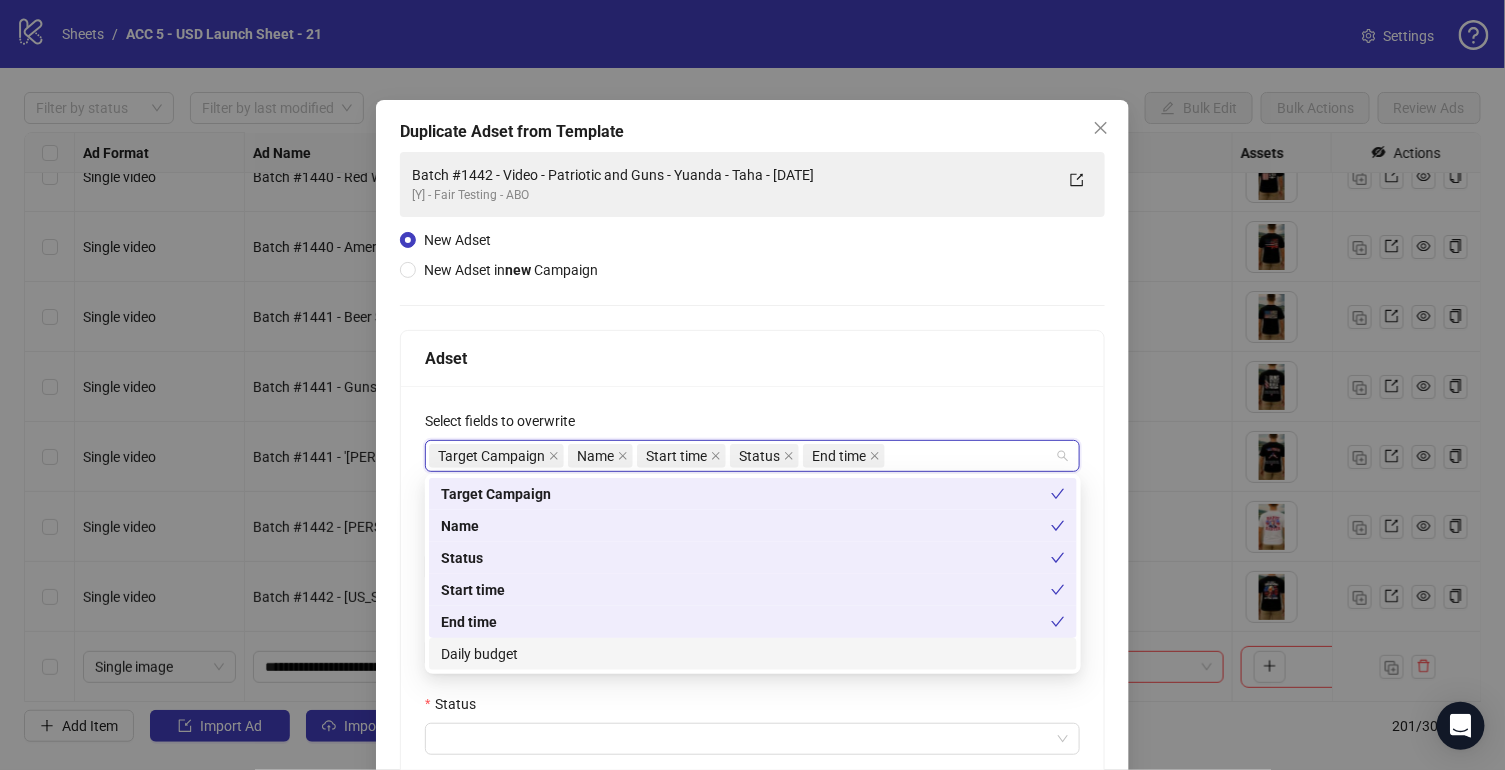 click on "Daily budget" at bounding box center [753, 654] 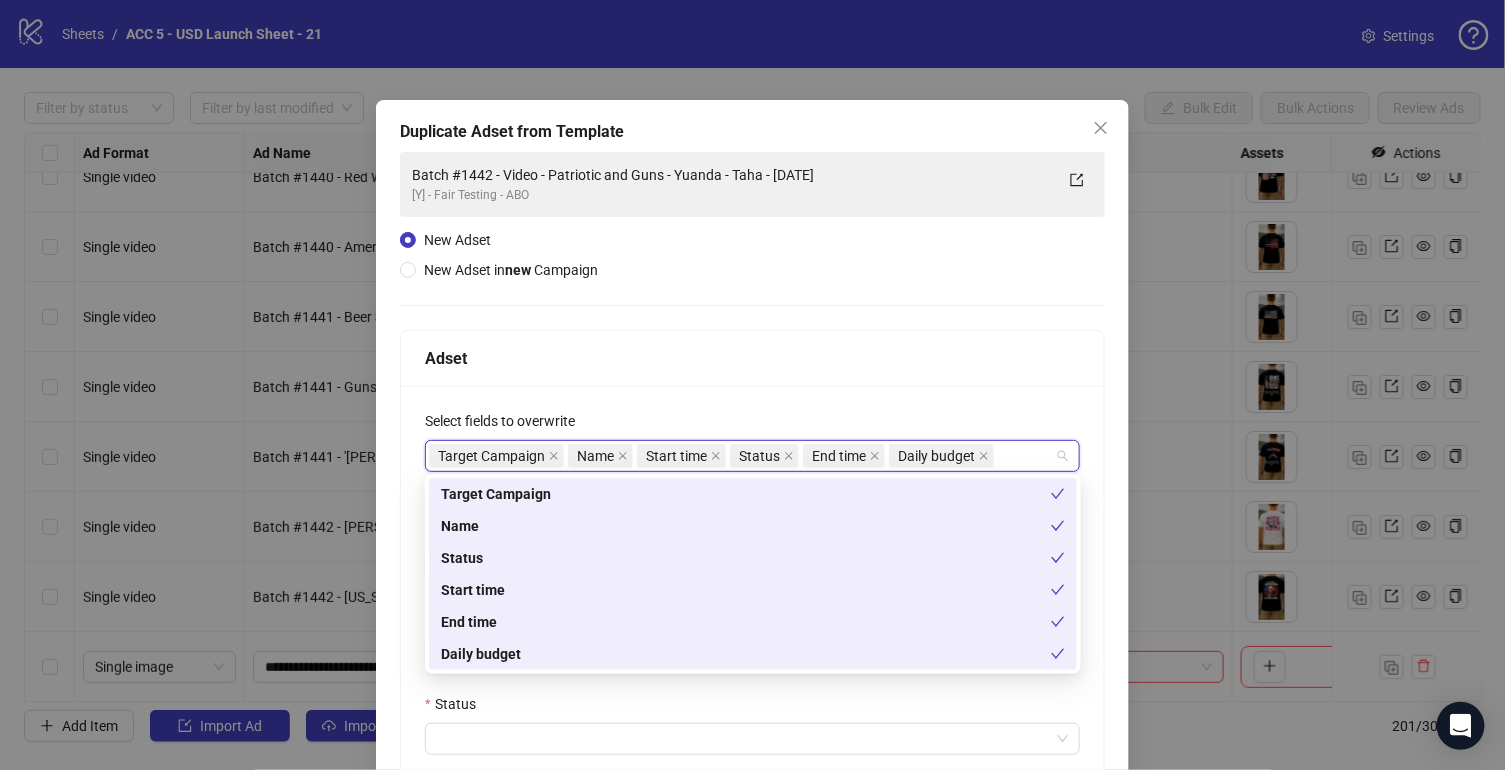 click on "Status" at bounding box center (752, 708) 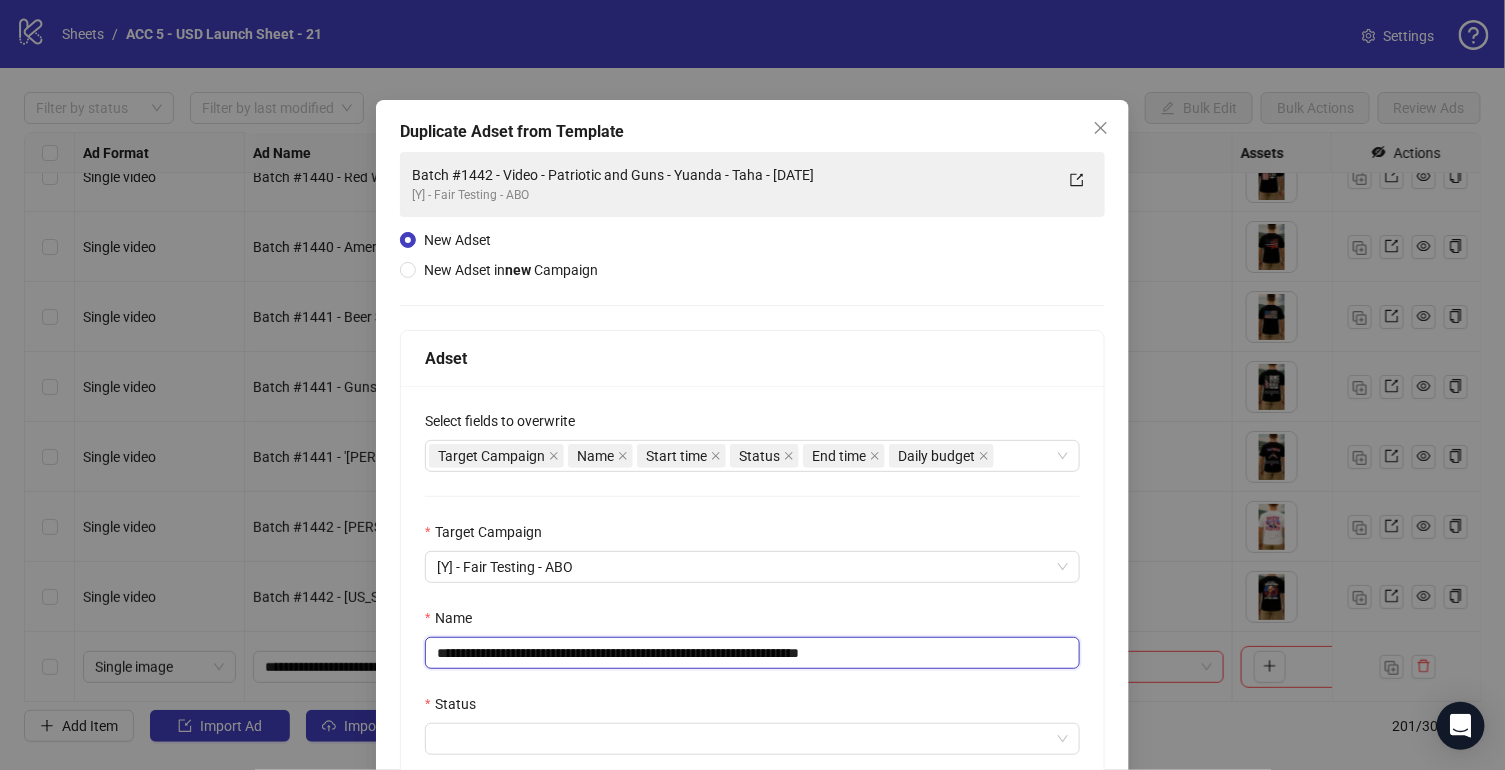 click on "**********" at bounding box center [752, 653] 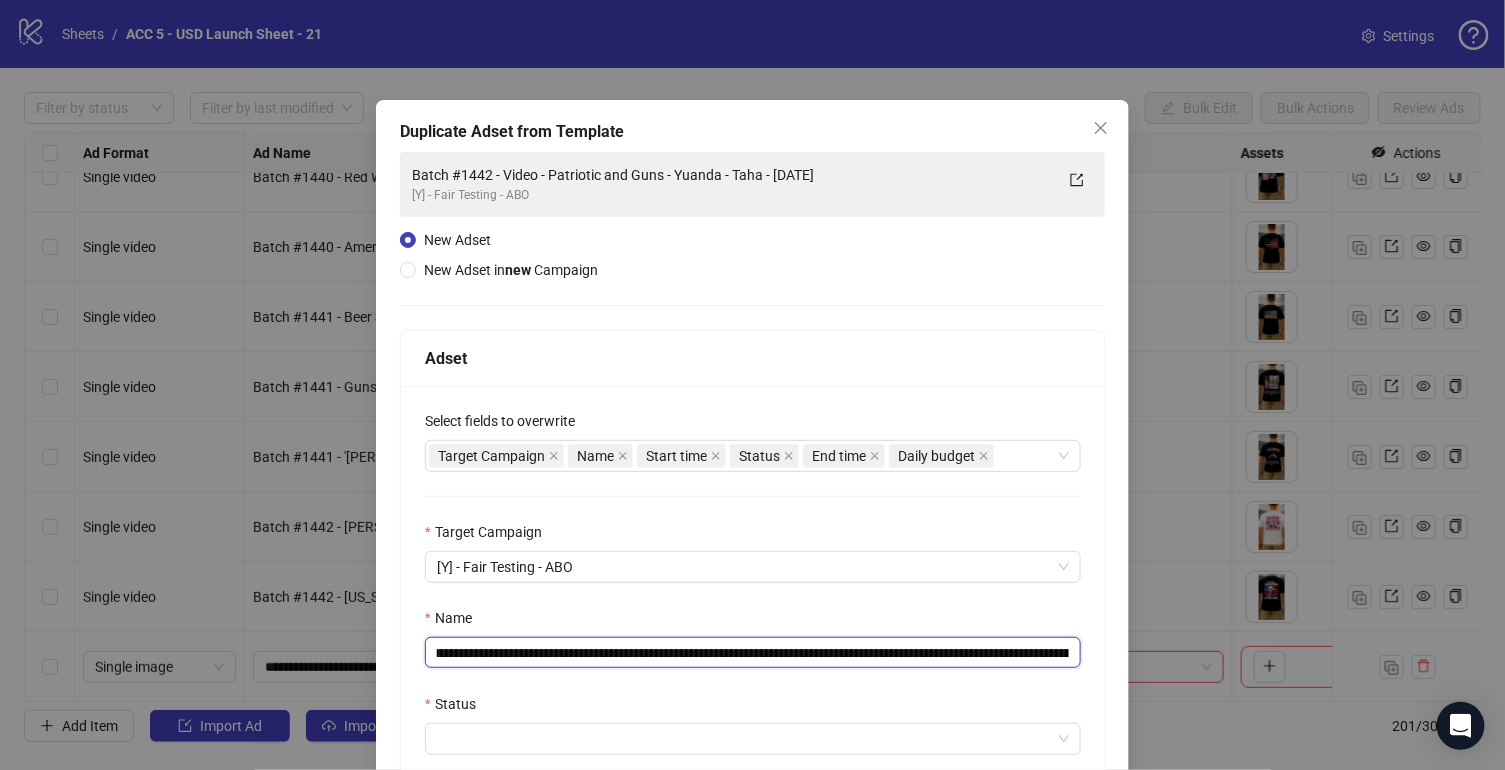 paste 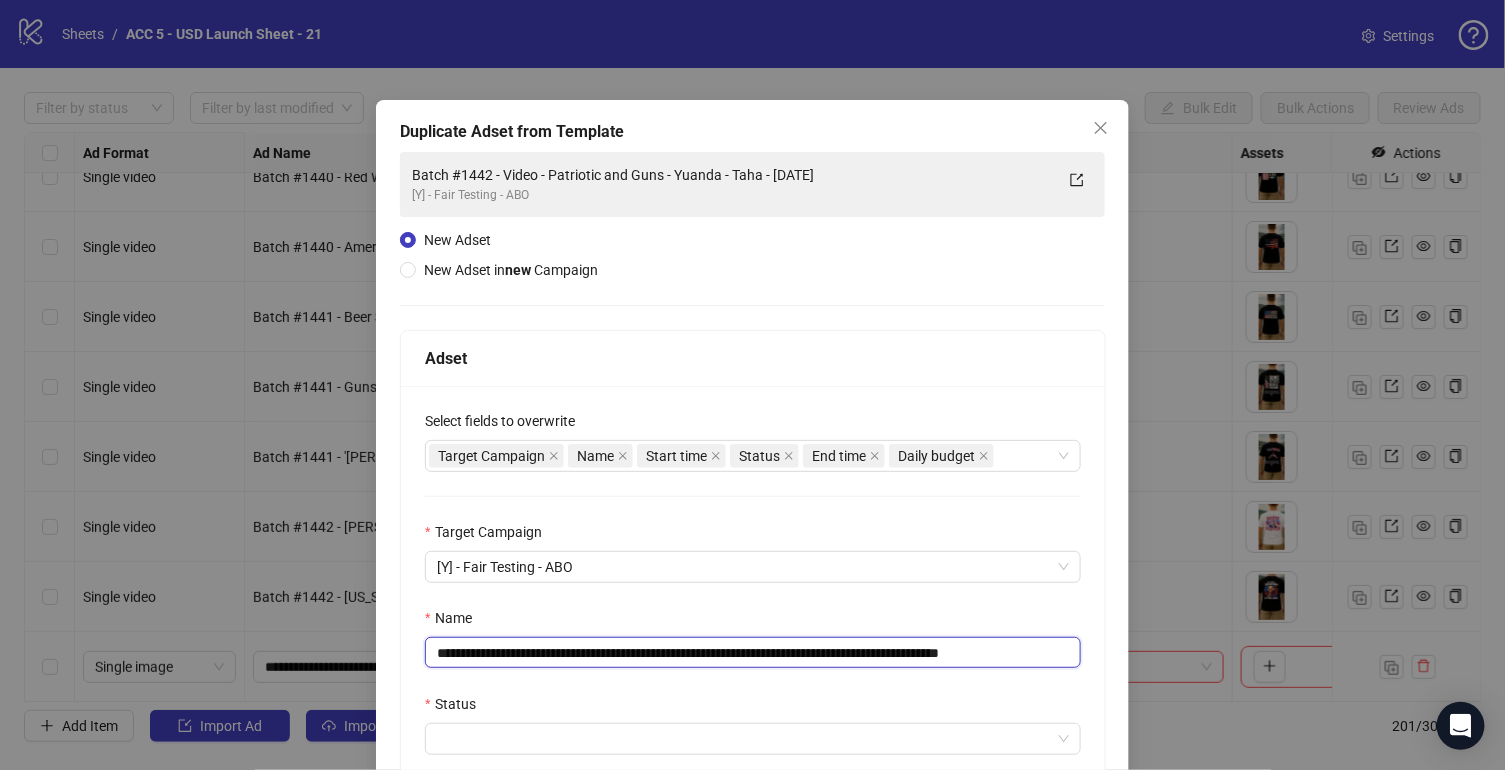 scroll, scrollTop: 0, scrollLeft: 7, axis: horizontal 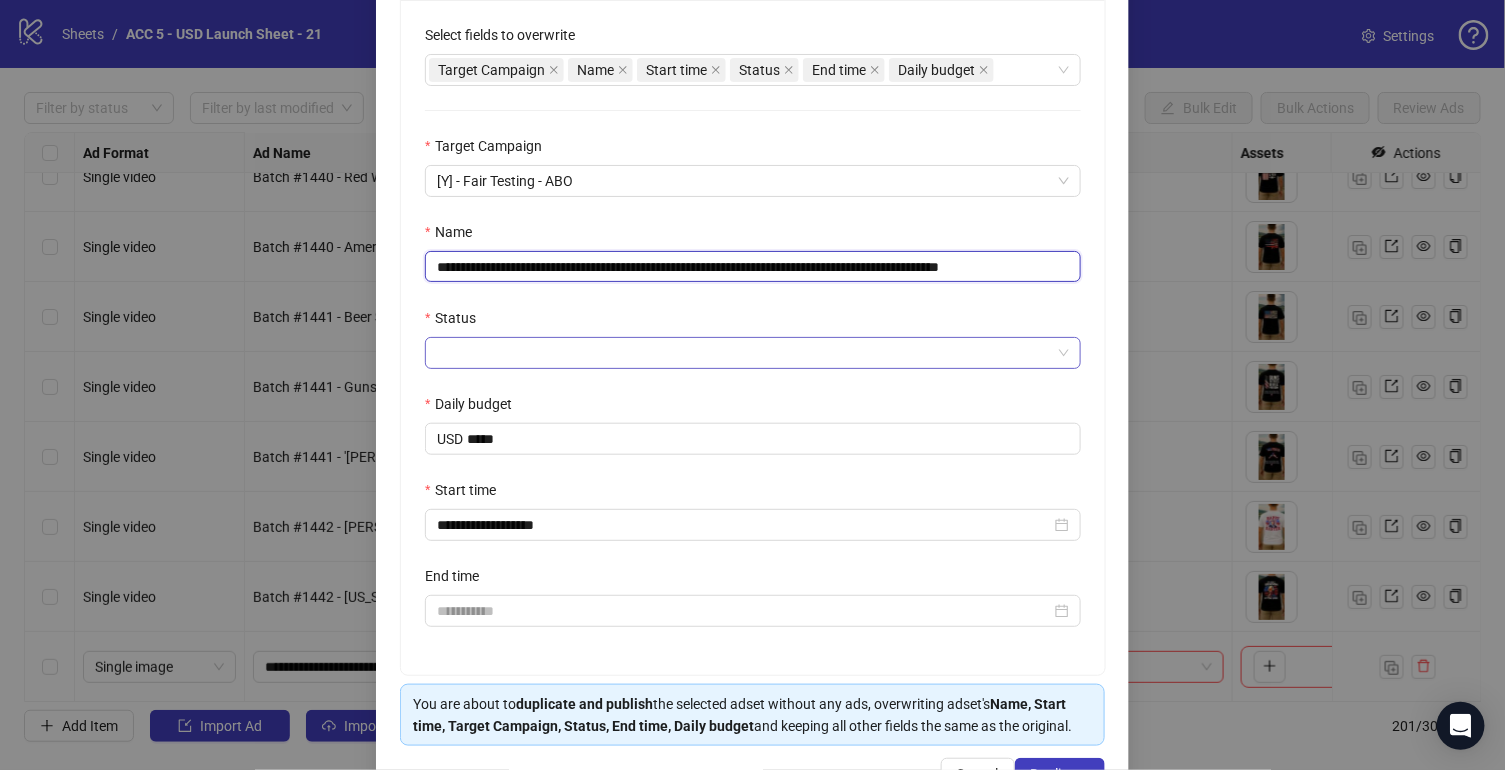 type on "**********" 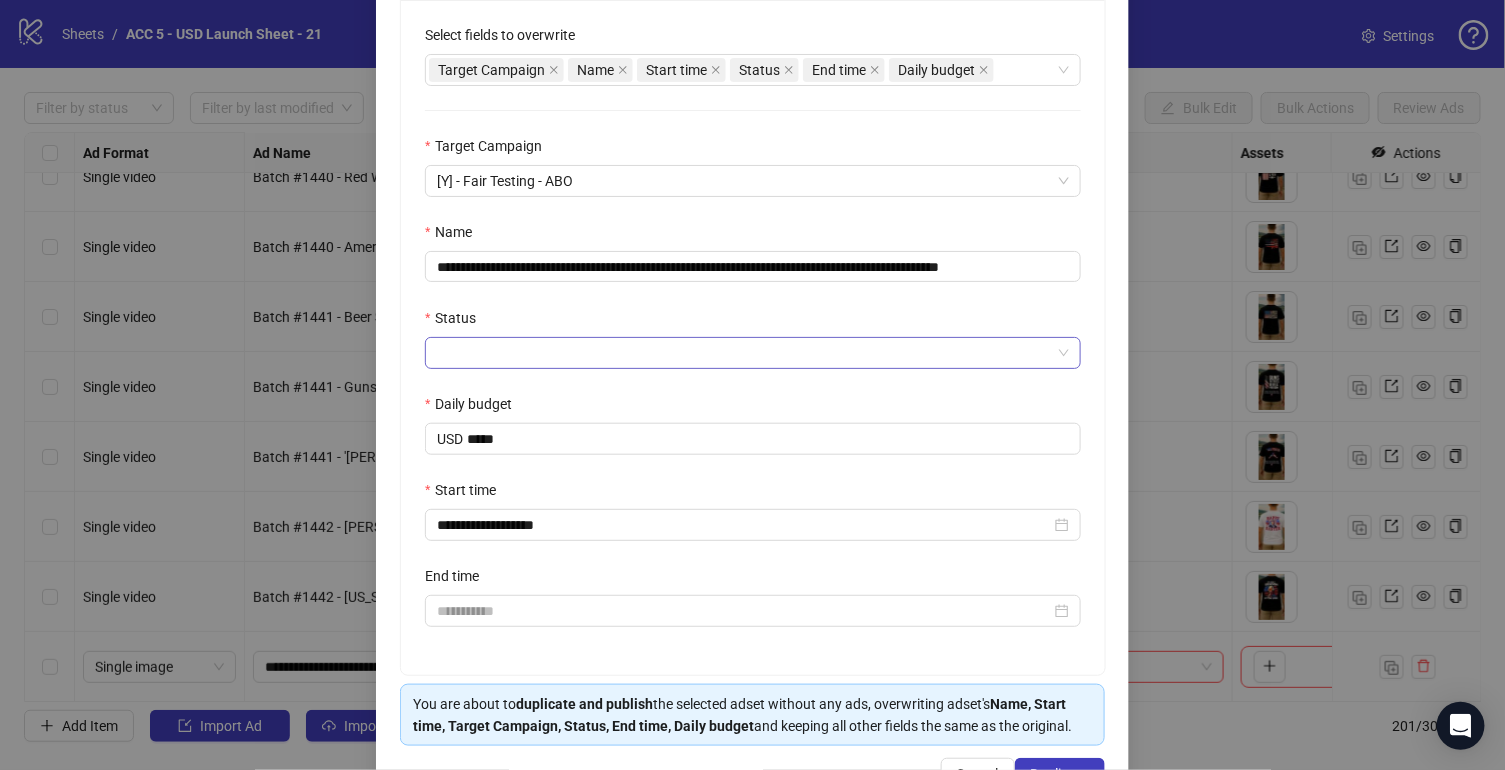 click on "Status" at bounding box center [744, 353] 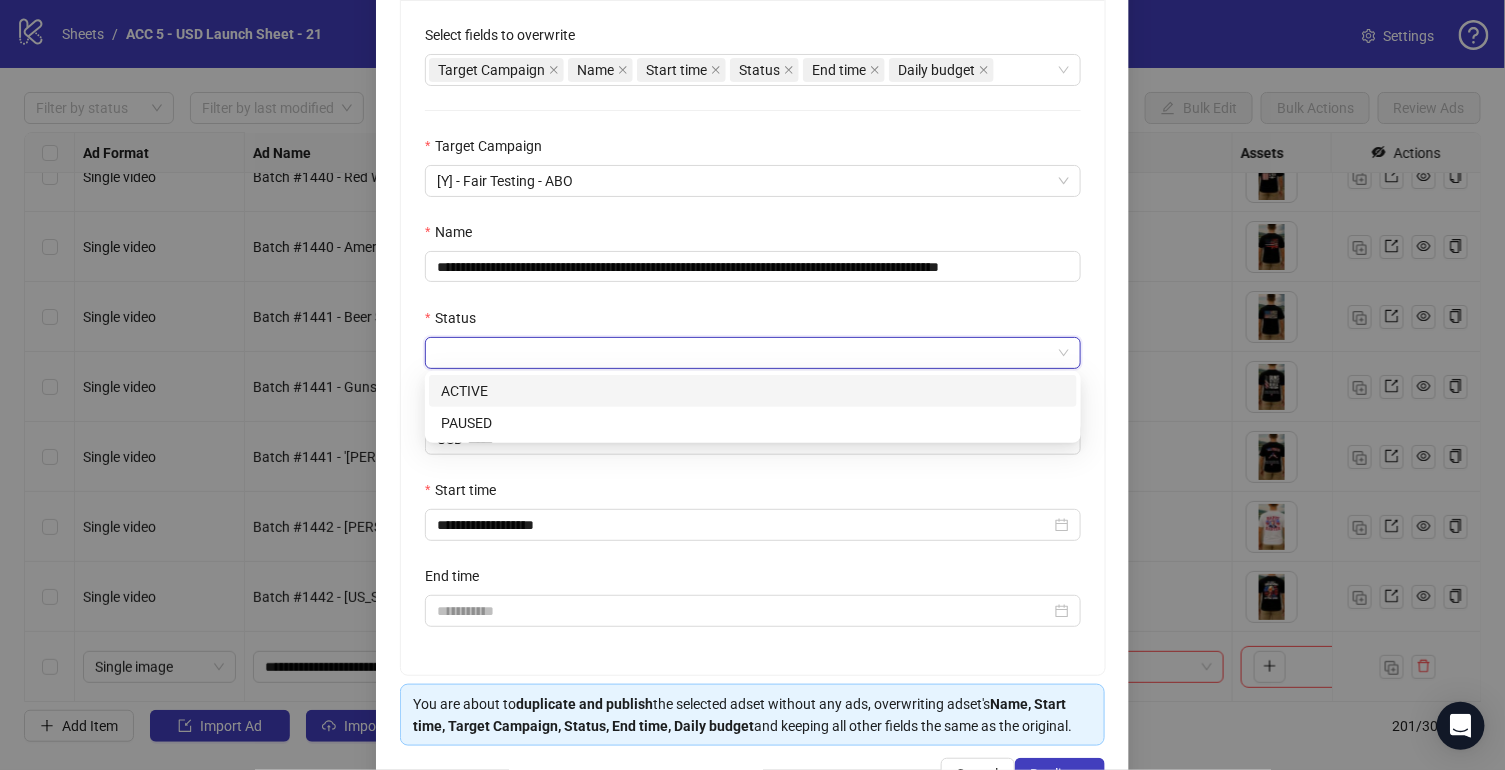 click on "ACTIVE" at bounding box center [753, 391] 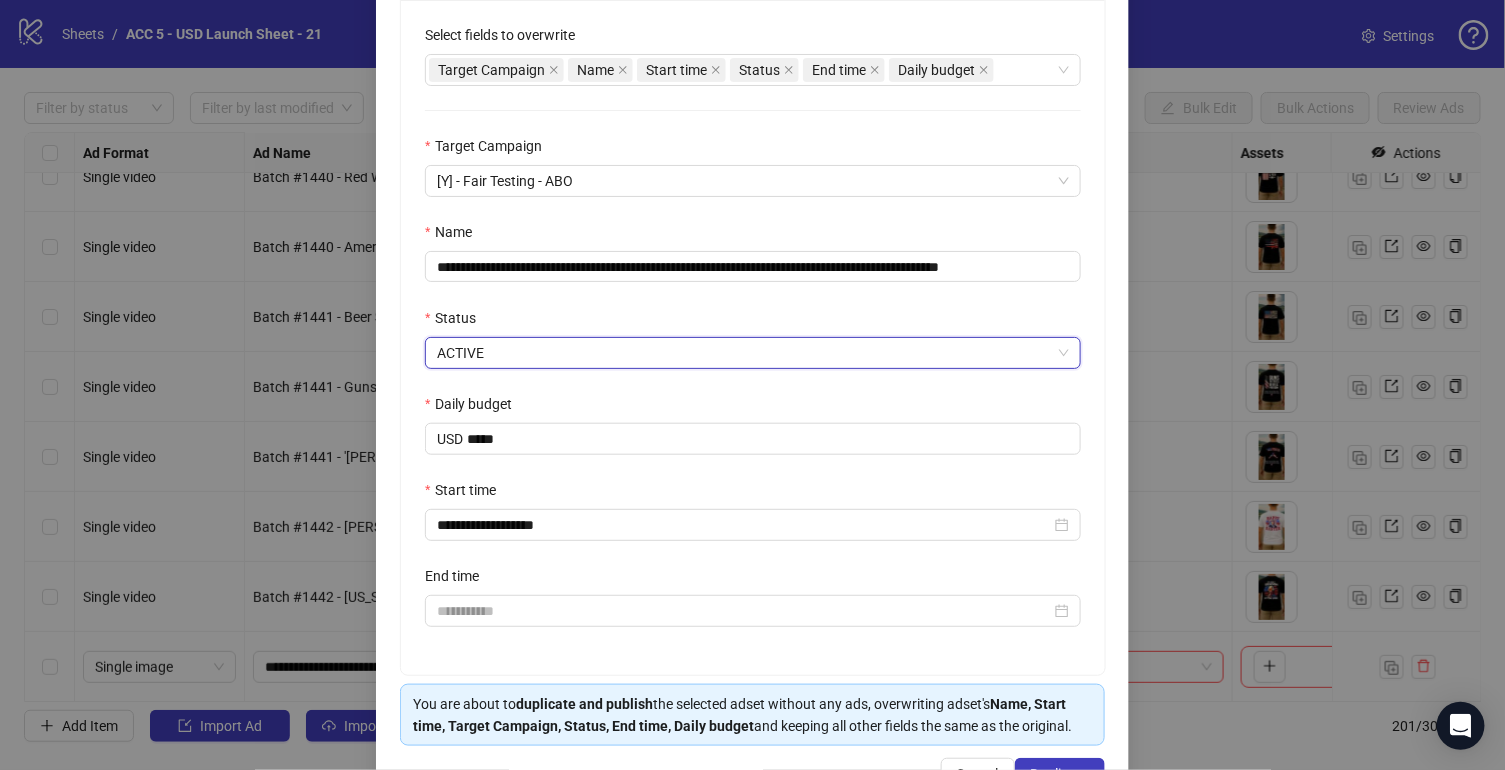 click on "Start time" at bounding box center [753, 494] 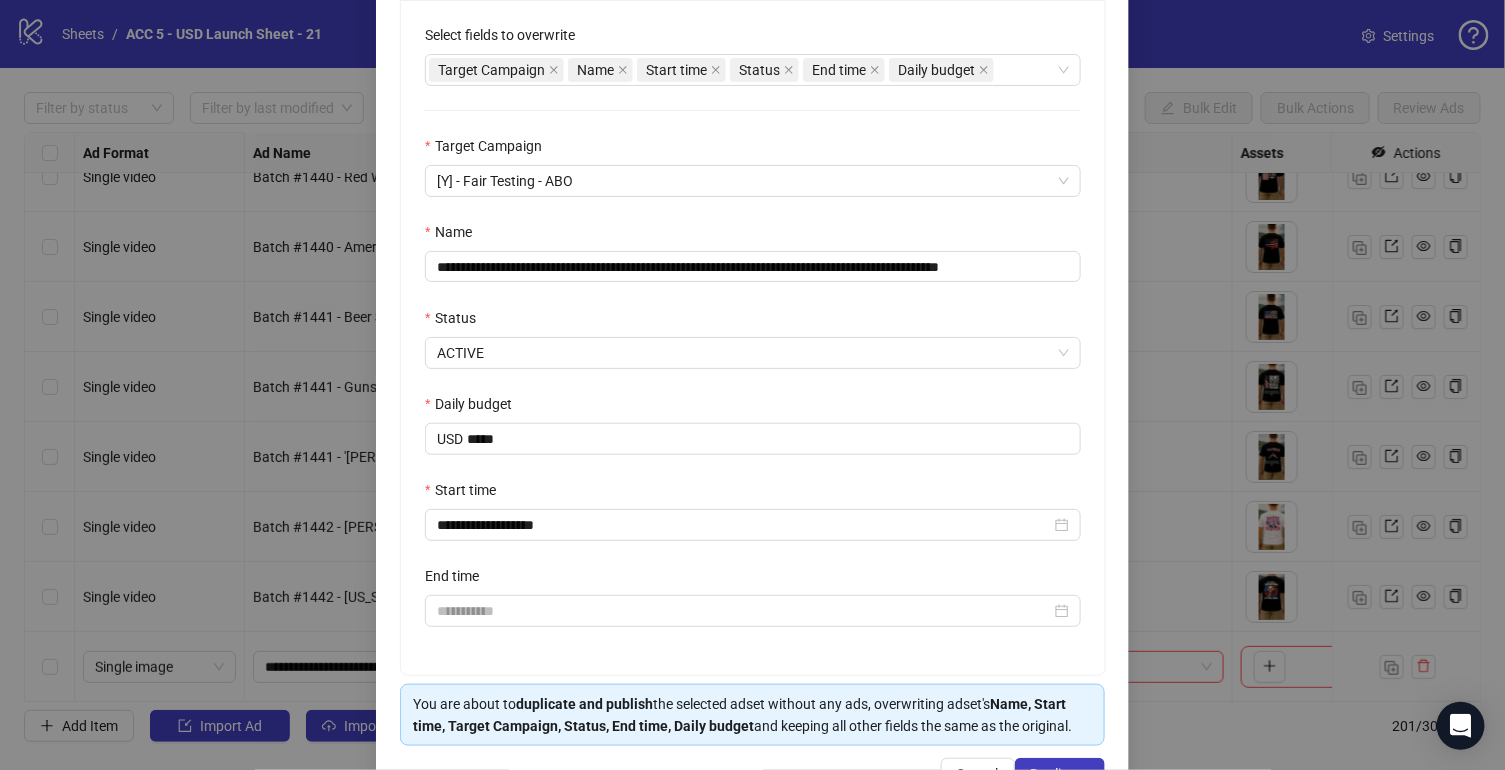 scroll, scrollTop: 447, scrollLeft: 0, axis: vertical 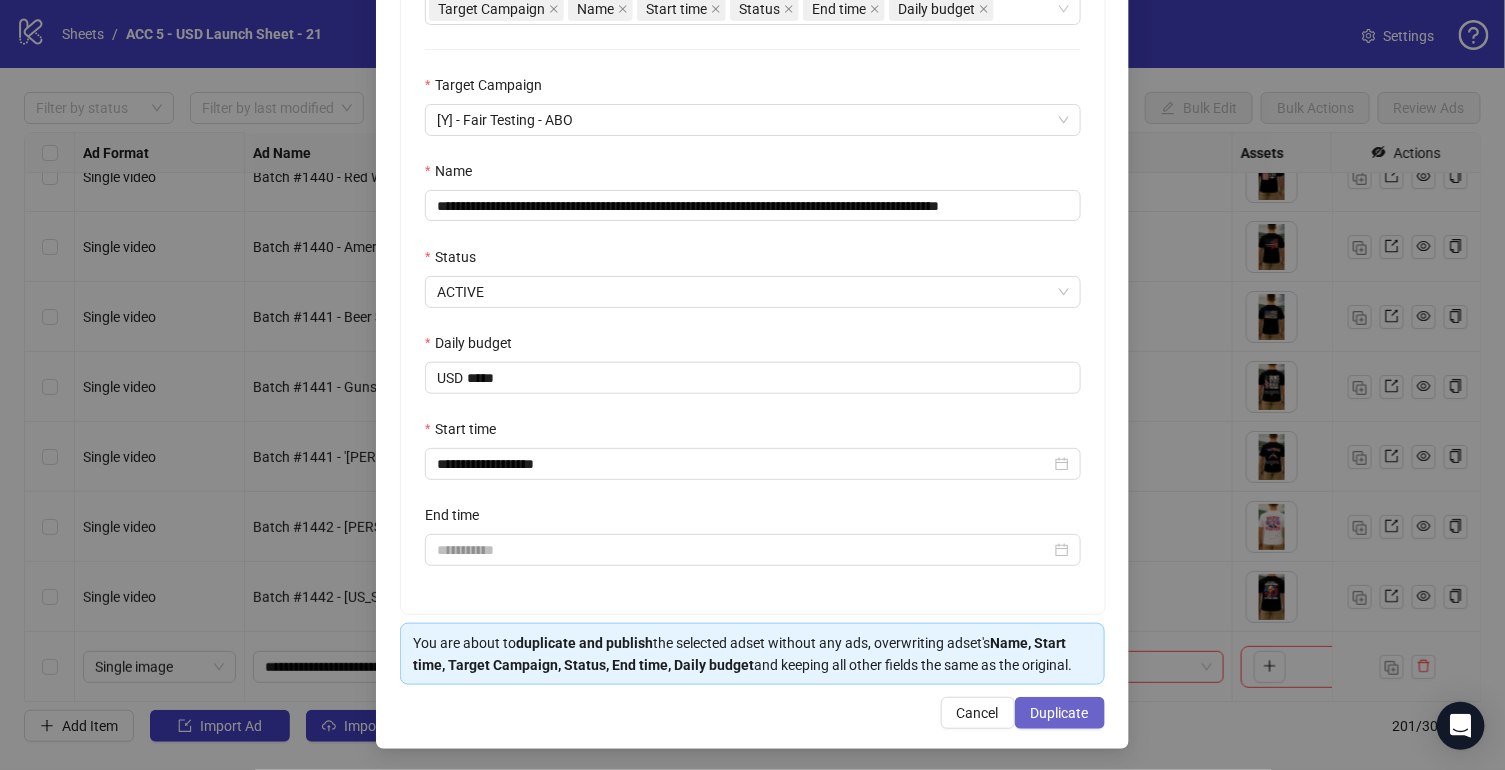 click on "Duplicate" at bounding box center [1060, 713] 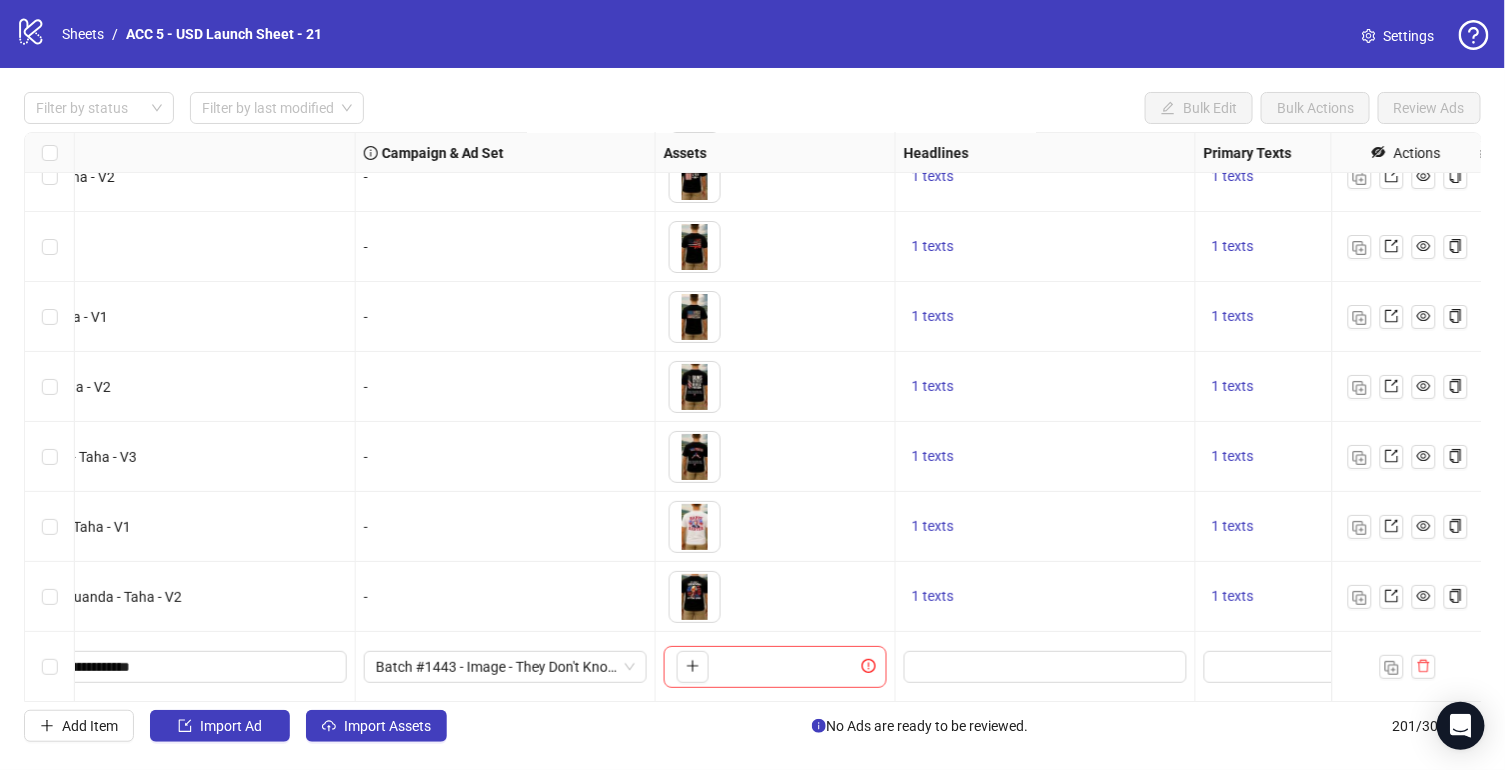scroll, scrollTop: 13541, scrollLeft: 836, axis: both 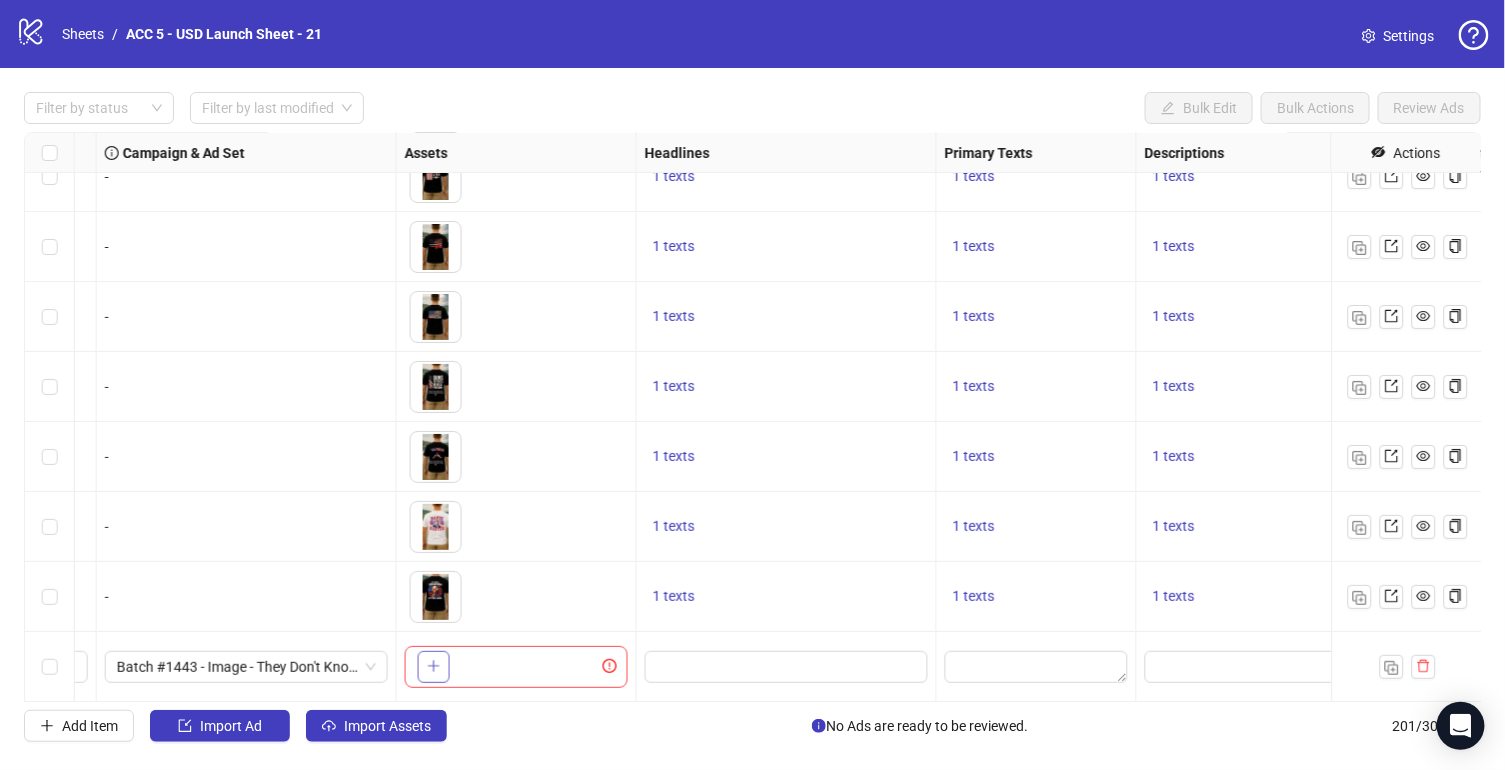 click at bounding box center (434, 666) 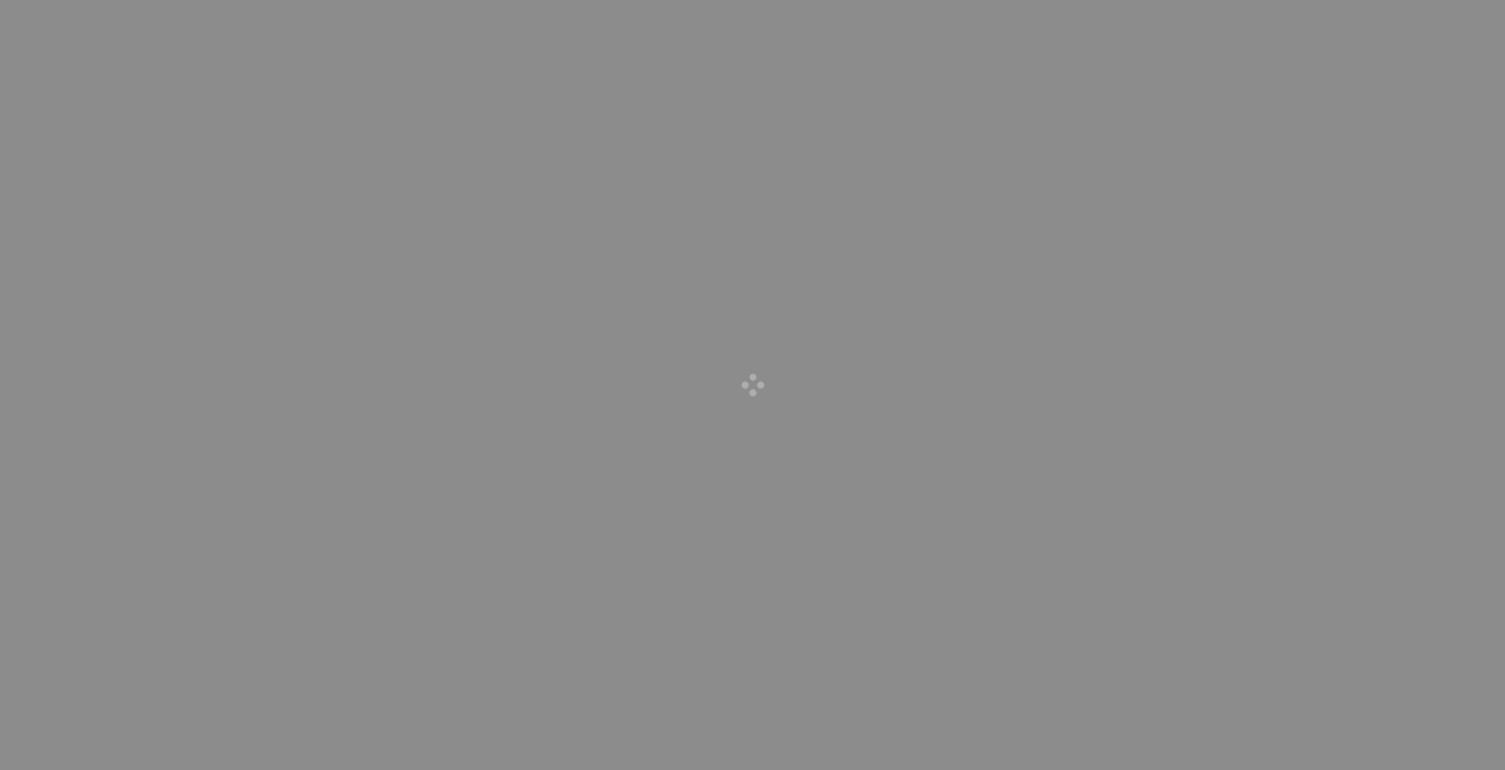 scroll, scrollTop: 0, scrollLeft: 0, axis: both 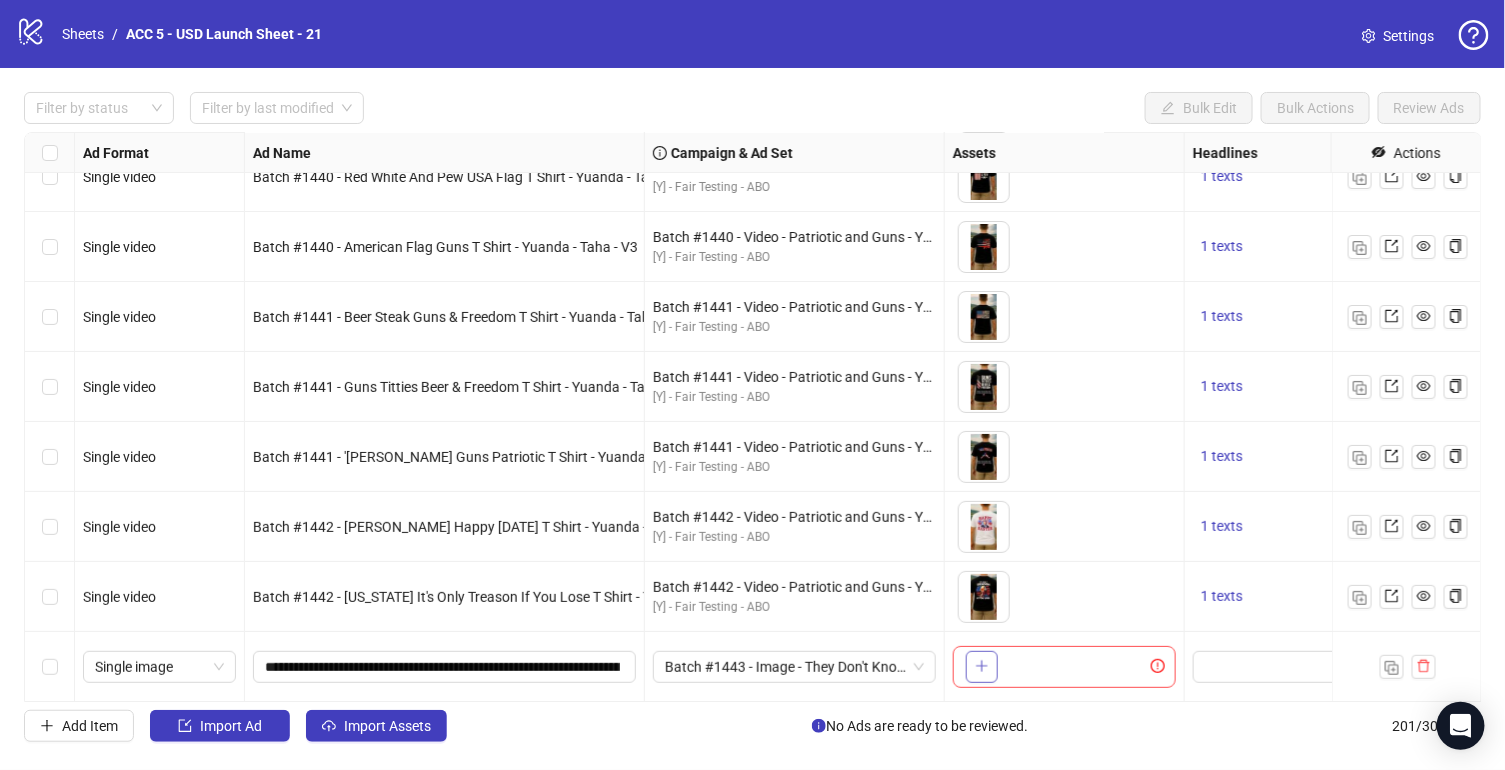 click 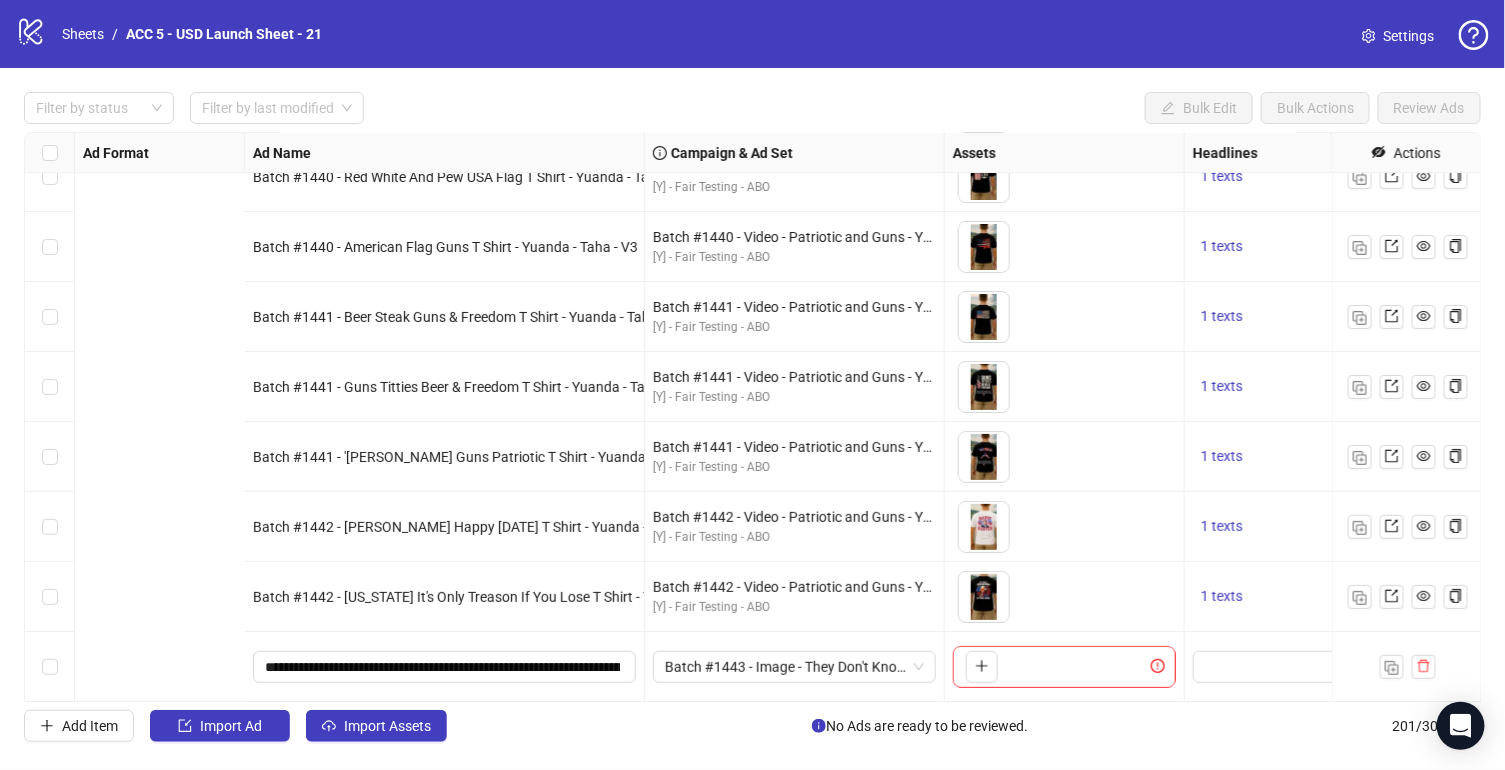scroll, scrollTop: 13541, scrollLeft: 834, axis: both 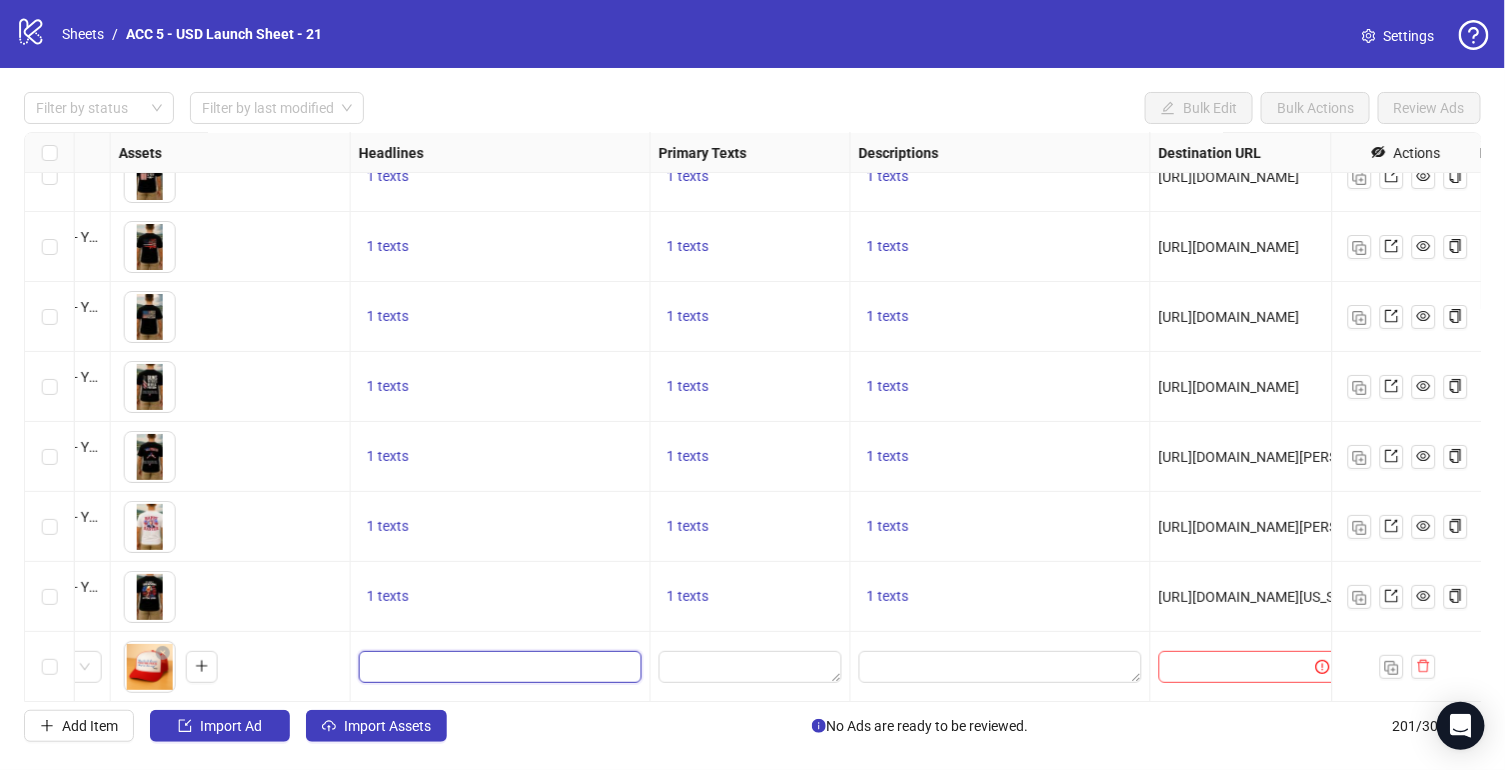 click at bounding box center [498, 667] 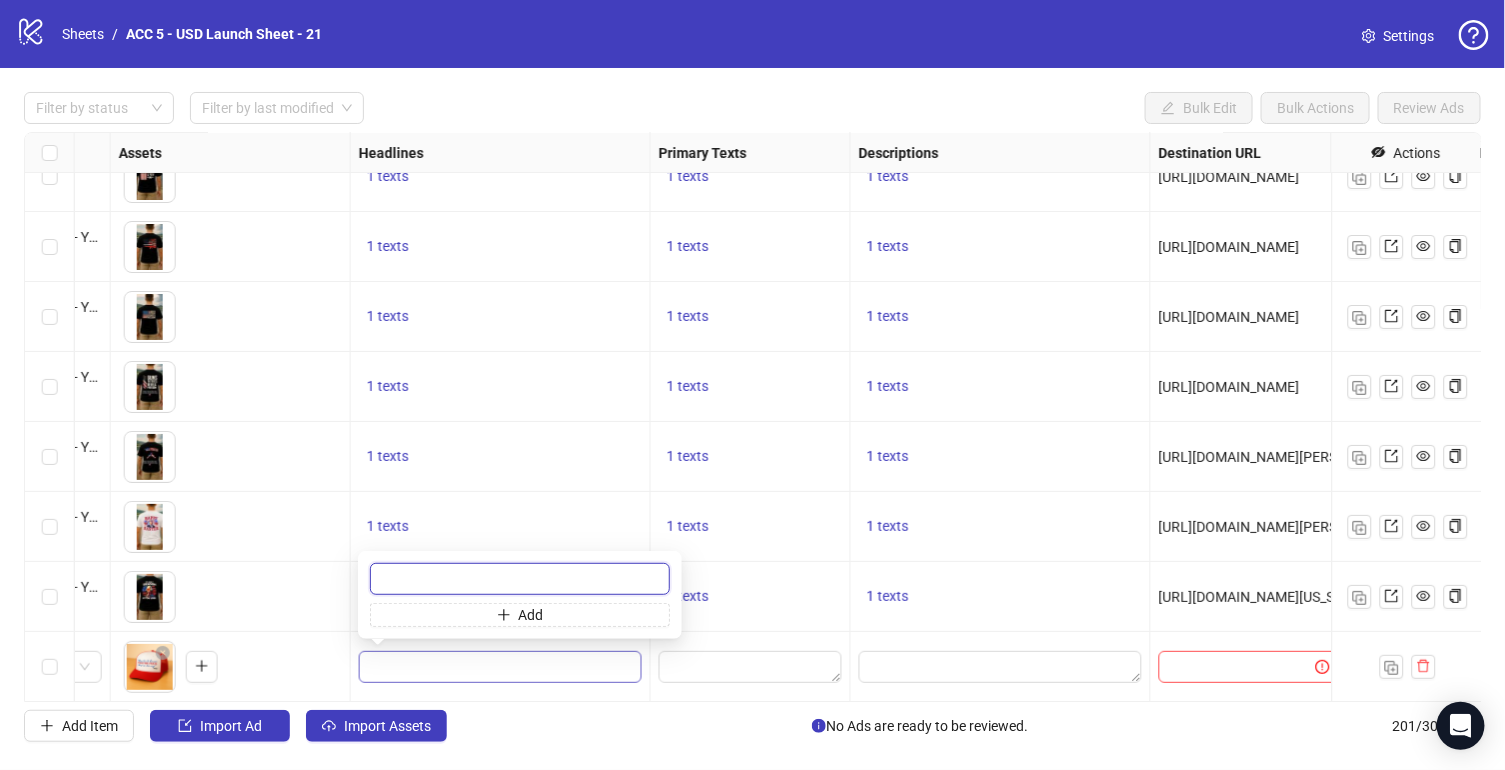 paste on "**********" 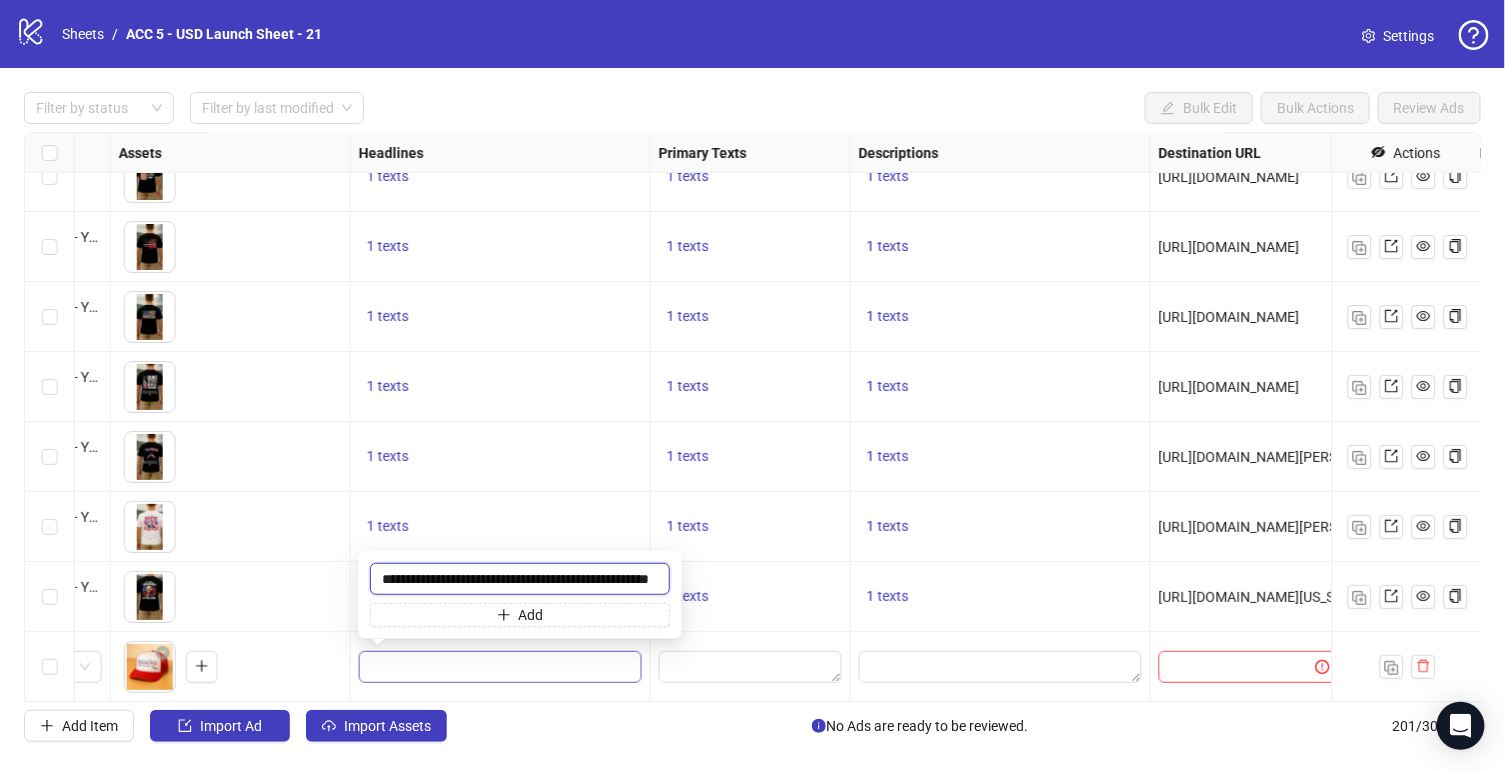 scroll, scrollTop: 0, scrollLeft: 47, axis: horizontal 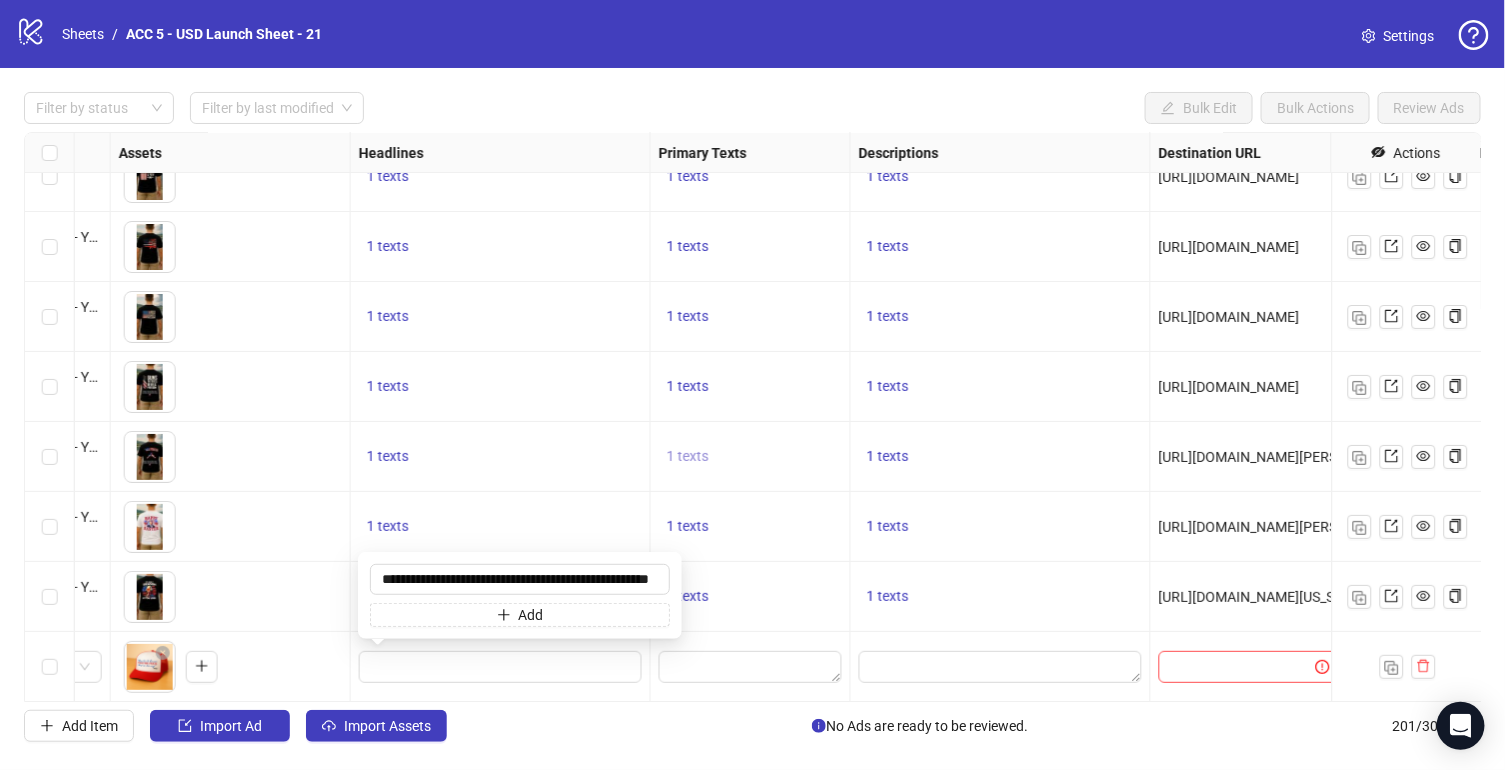 click on "1 texts" at bounding box center [688, 457] 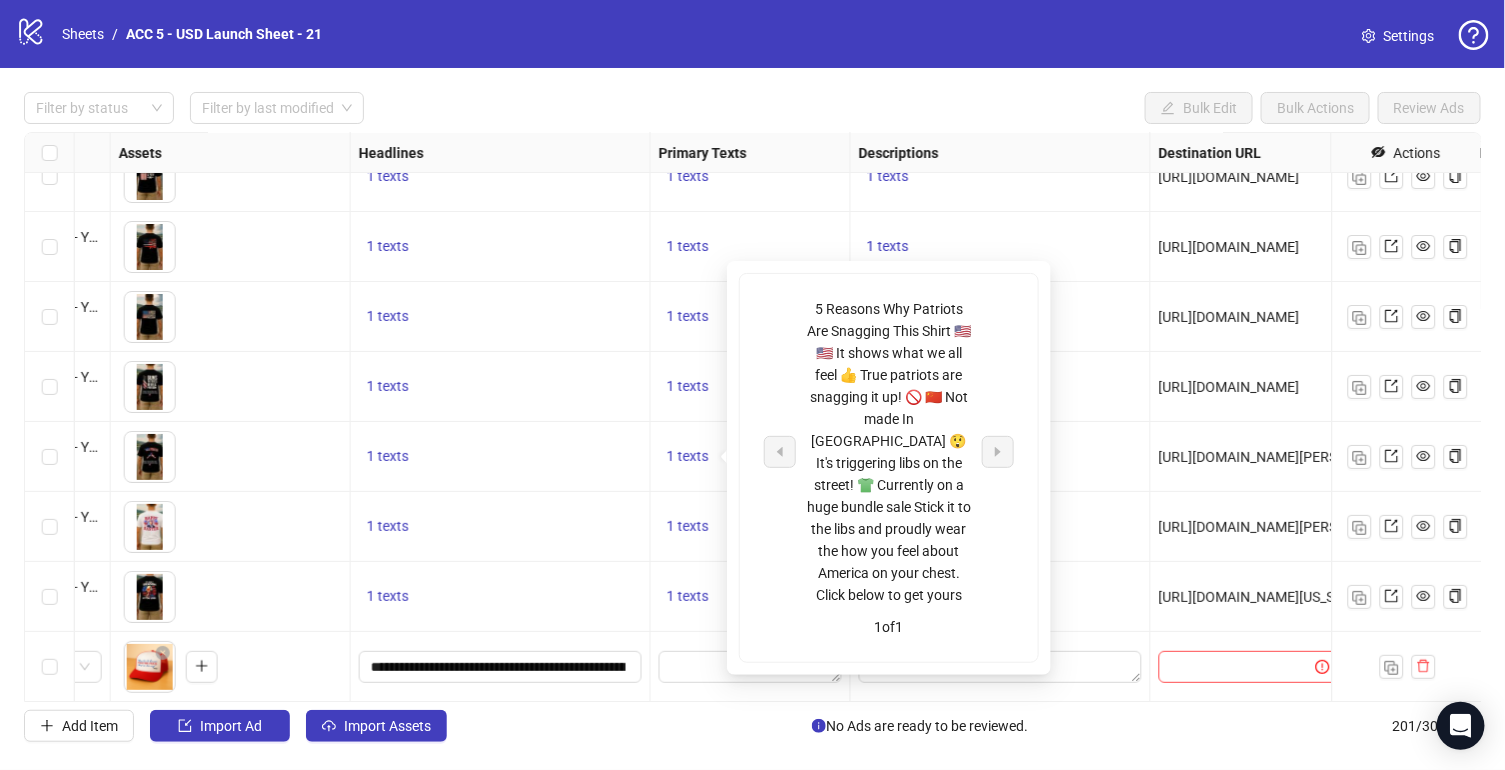 click at bounding box center [751, 667] 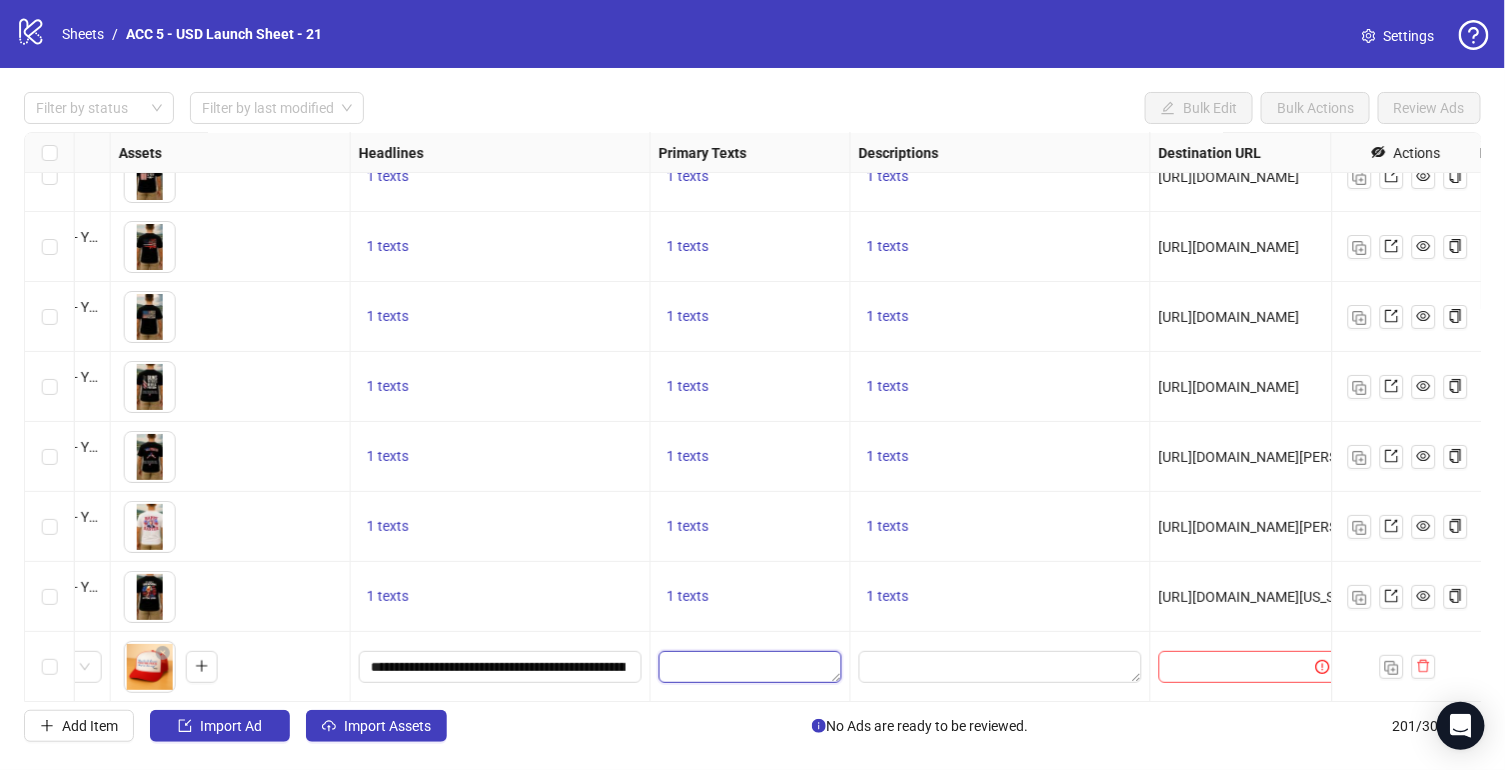 click at bounding box center (750, 667) 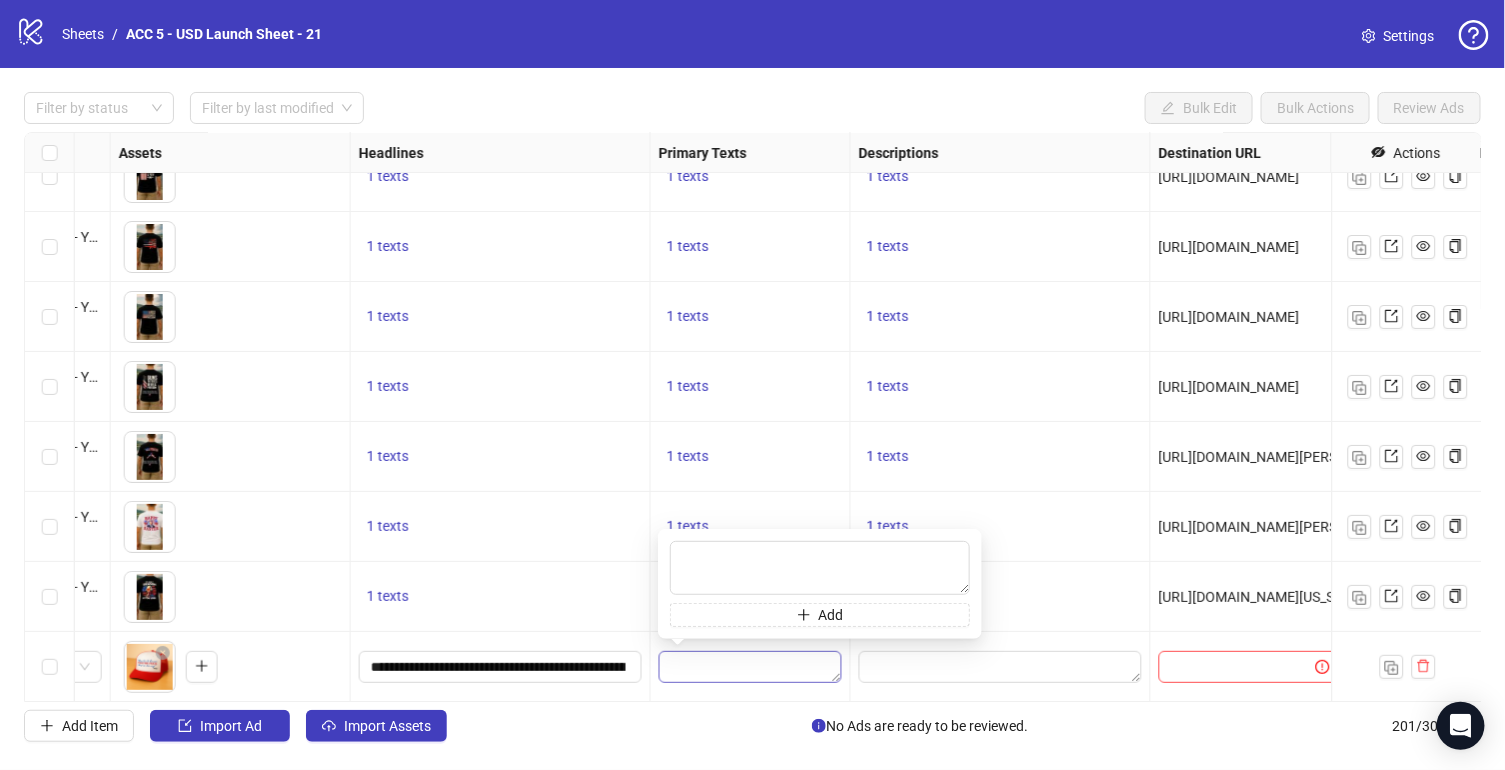 type on "**********" 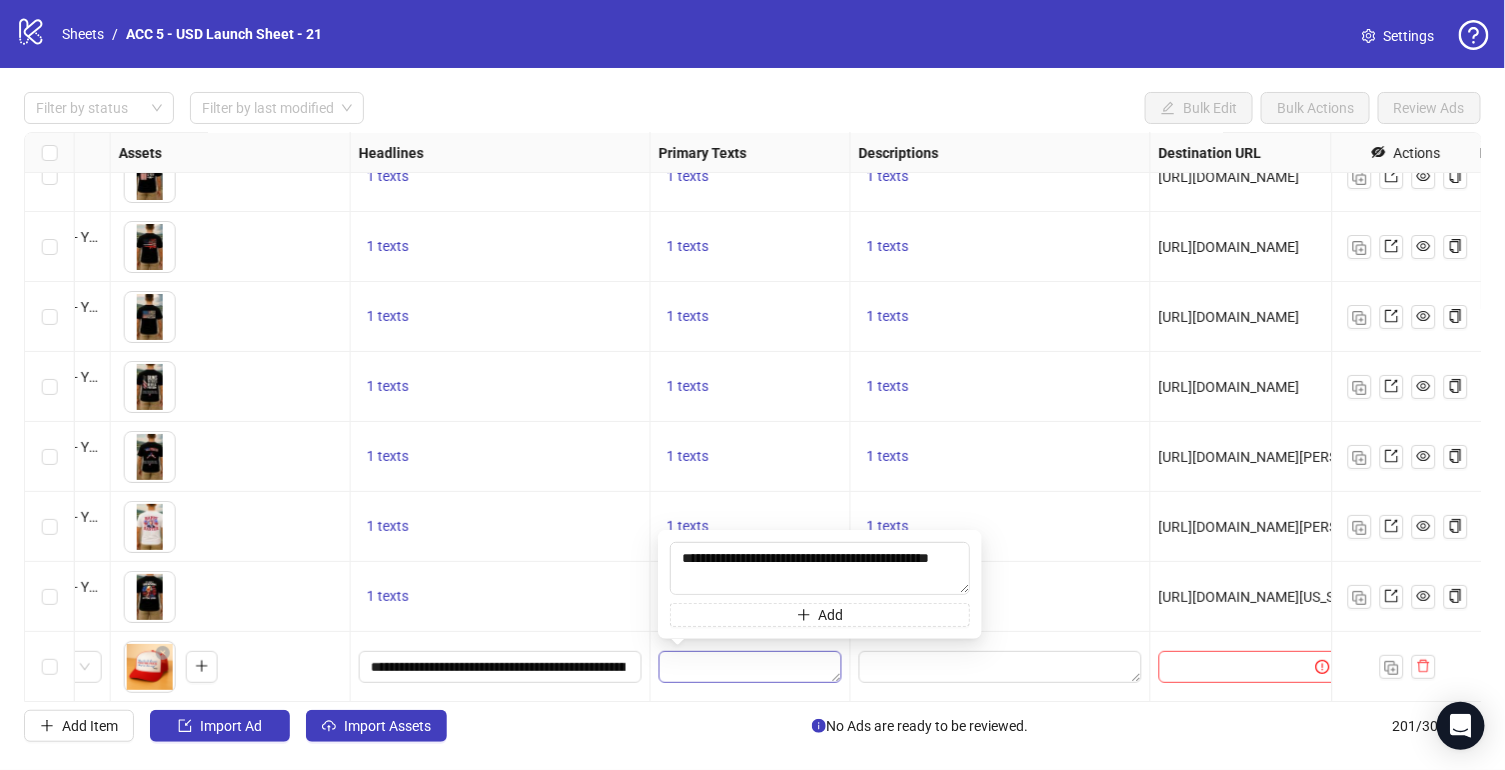 scroll, scrollTop: 213, scrollLeft: 0, axis: vertical 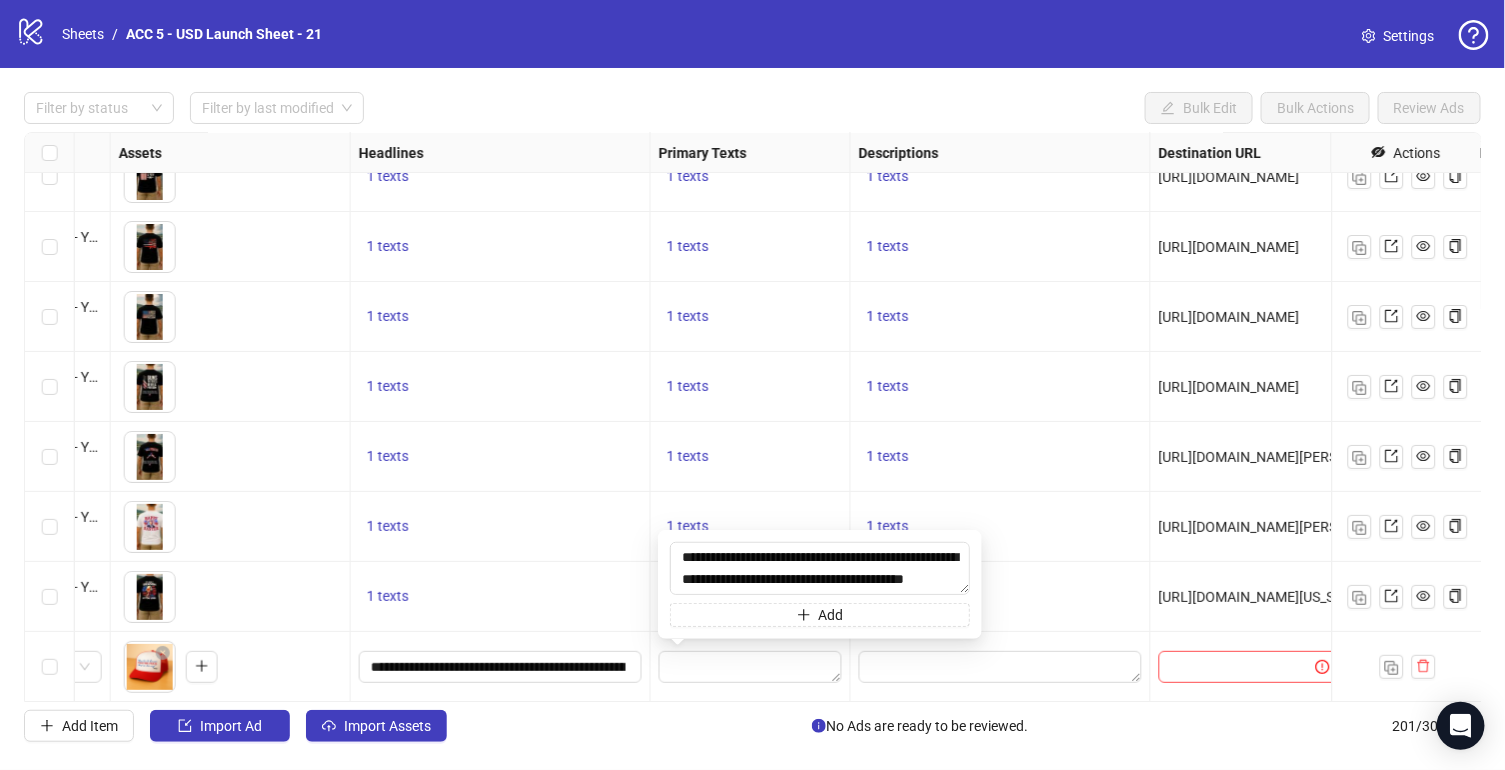 click on "1 texts" at bounding box center [1000, 457] 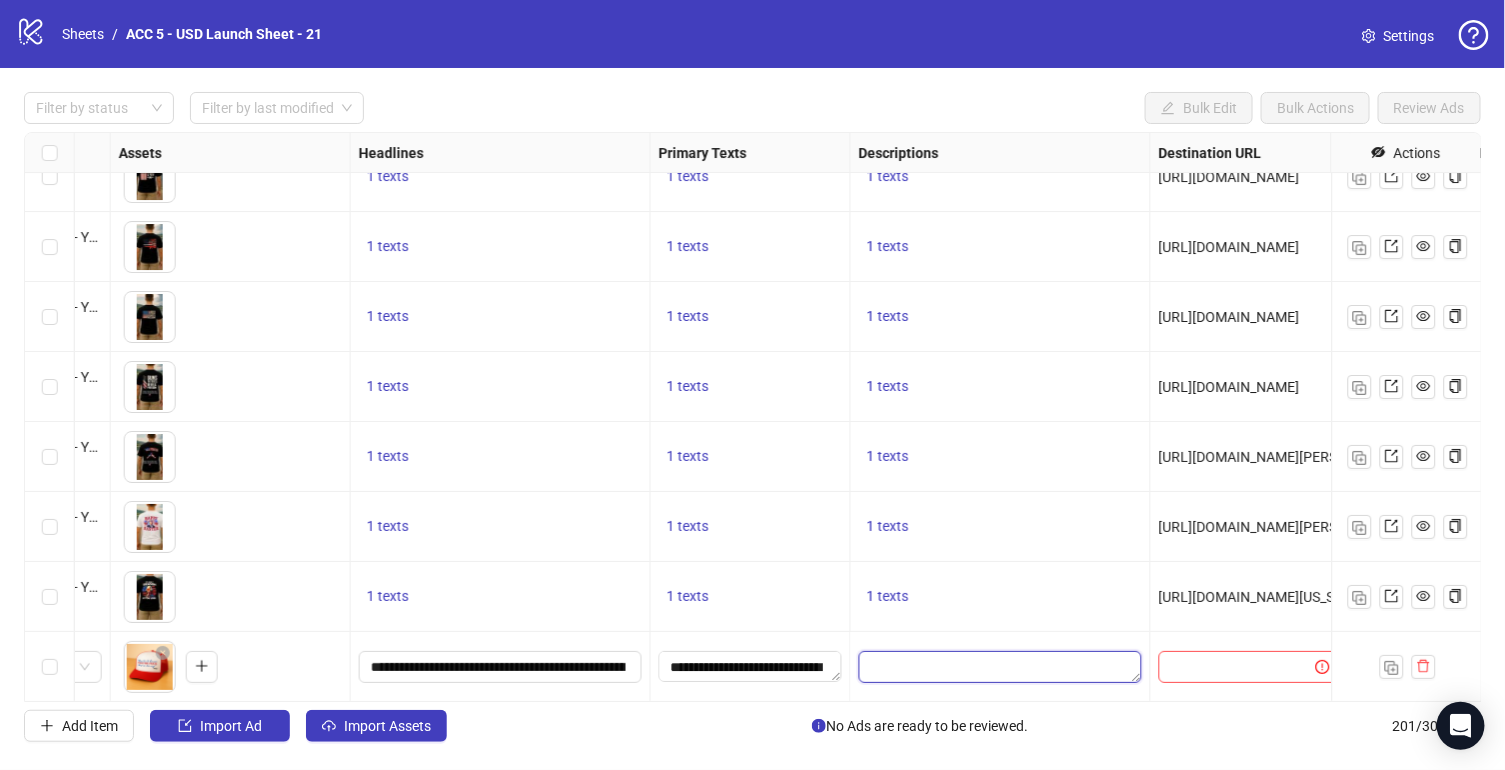 click at bounding box center [1000, 667] 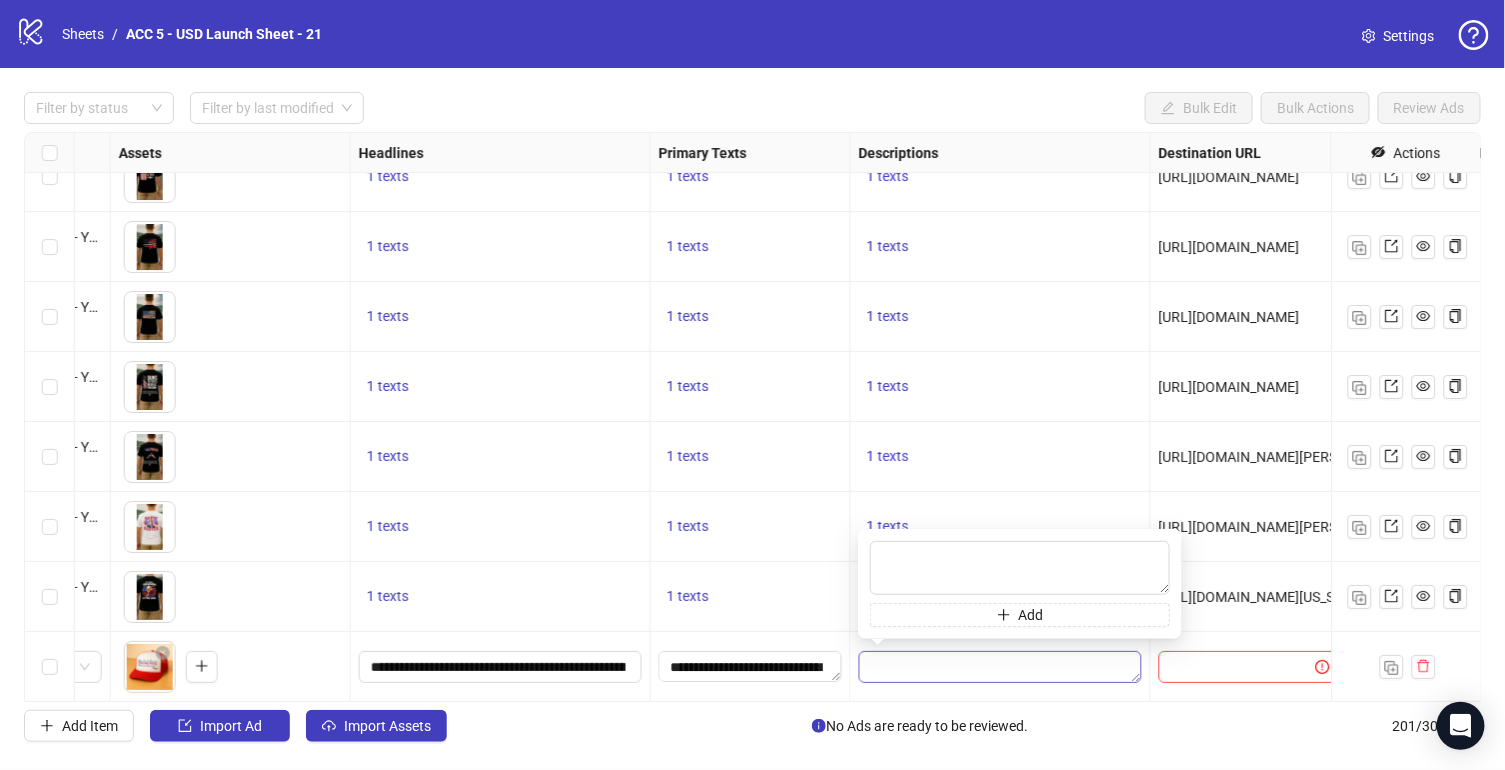 type on "**********" 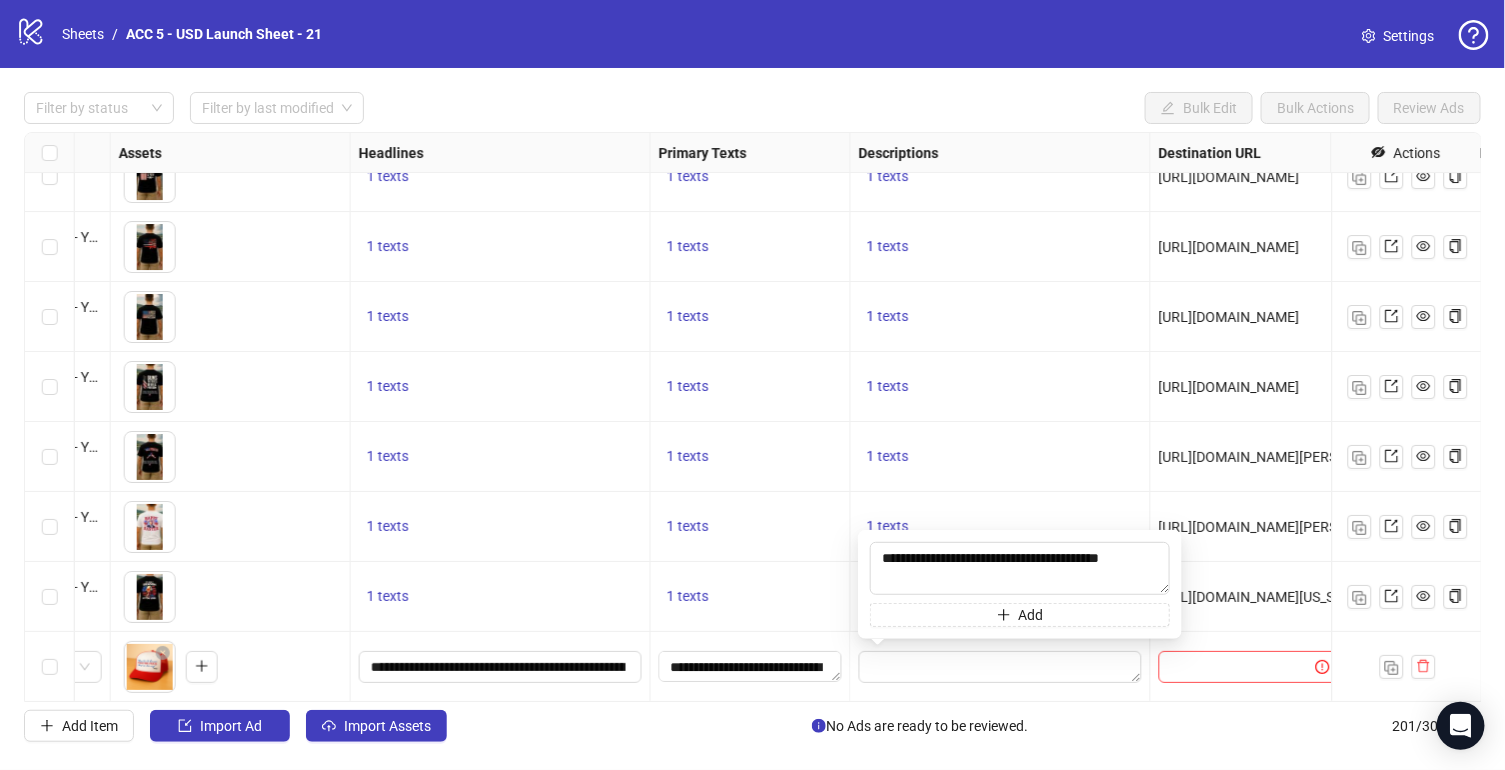 click on "1 texts" at bounding box center (1000, 457) 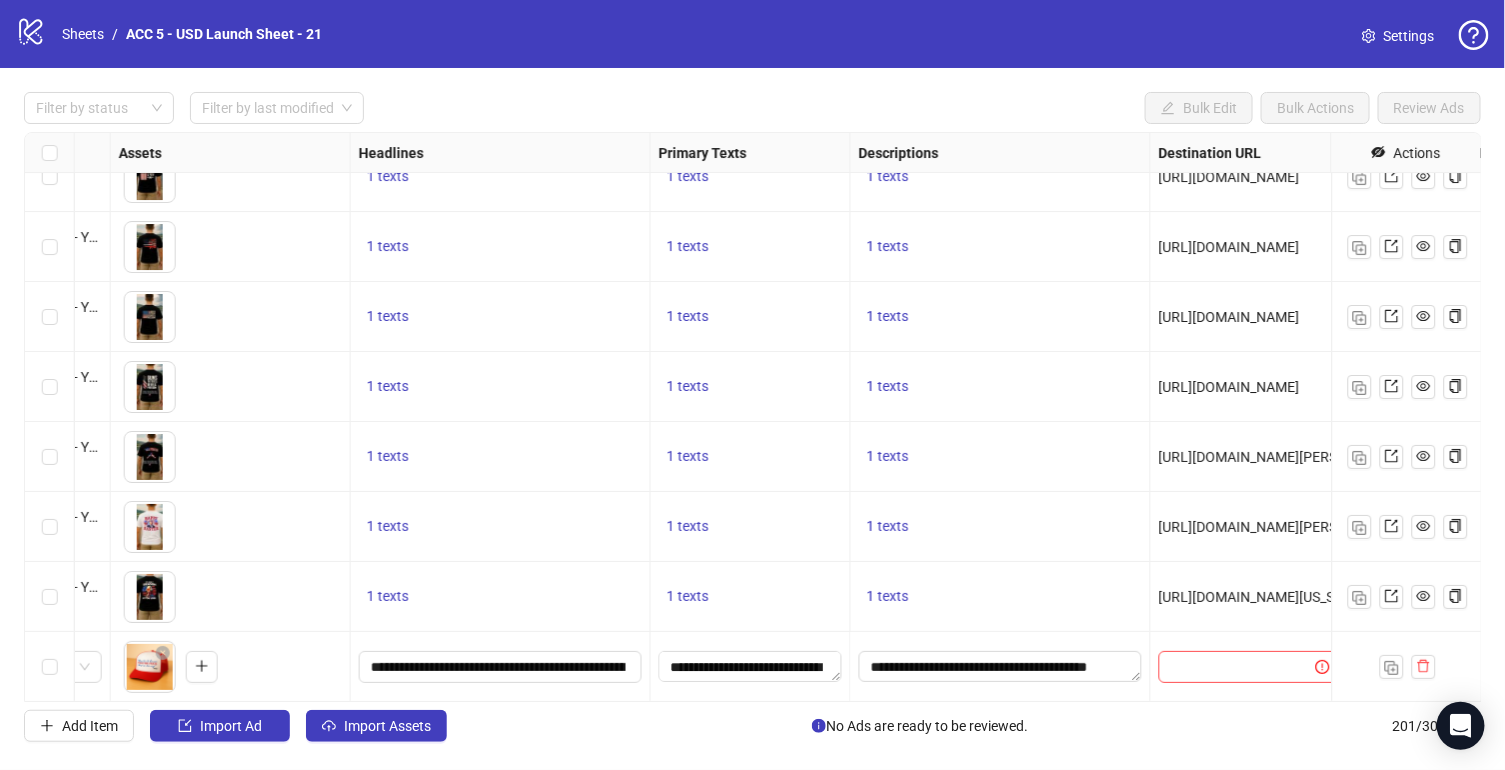 click on "Ad Format Ad Name Campaign & Ad Set Assets Headlines Primary Texts Descriptions Destination URL App Product Page ID Display URL Leadgen Form Product Set ID Call to Action Actions Batch #23 - Video - Solar Power Bank - Yuanda - Taha - V4 Batch #23 - Video - Solar Power Bank - Yuanda - Taha - Jul 1 [Y] - New Survival Products Testing - ABO
To pick up a draggable item, press the space bar.
While dragging, use the arrow keys to move the item.
Press space again to drop the item in its new position, or press escape to cancel.
1 texts 1 texts - https://www.unitedpatriotco.com/pages/solar-powered-power-bank - Batch #1440 - American Flag Guns Riffles Bullets T Shirt - Yuanda - Taha - V1 Batch #1440 - Video - Patriotic and Guns - Yuanda - Taha - July 2 [Y] - Fair Testing - ABO
To pick up a draggable item, press the space bar.
While dragging, use the arrow keys to move the item.
Press space again to drop the item in its new position, or press escape to cancel.
1 texts 1 texts 1 texts - -" at bounding box center [753, 417] 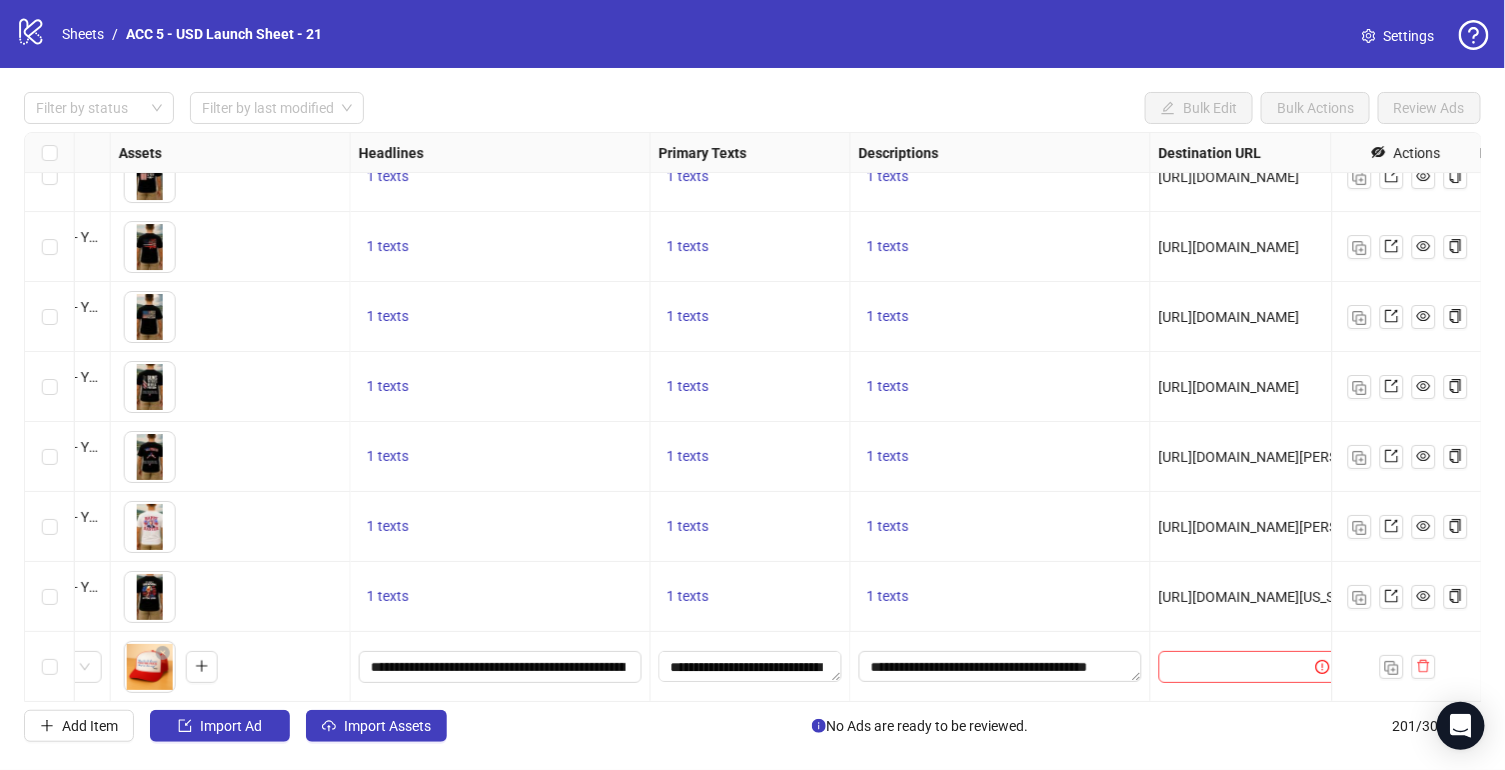 scroll, scrollTop: 13541, scrollLeft: 1128, axis: both 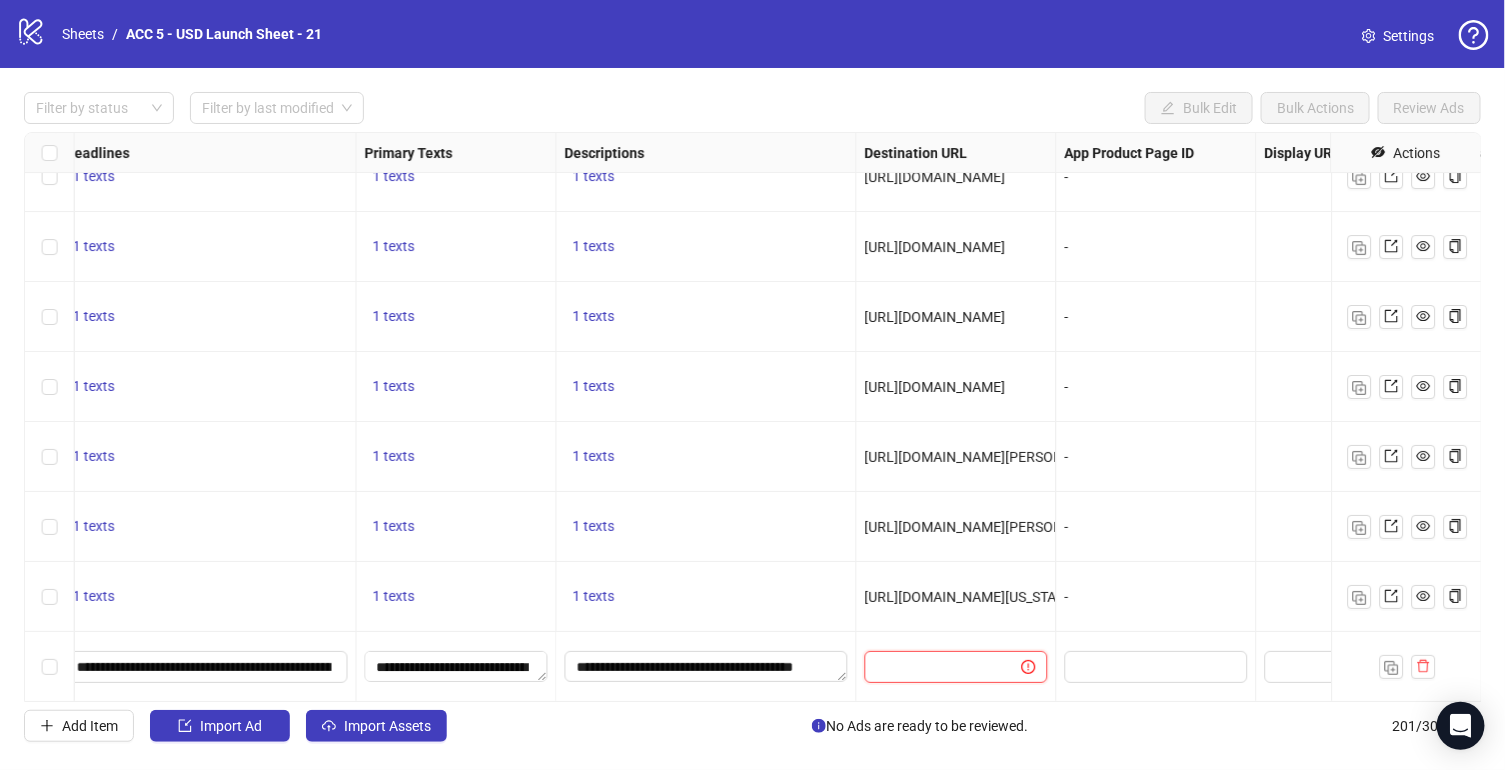 click at bounding box center (935, 667) 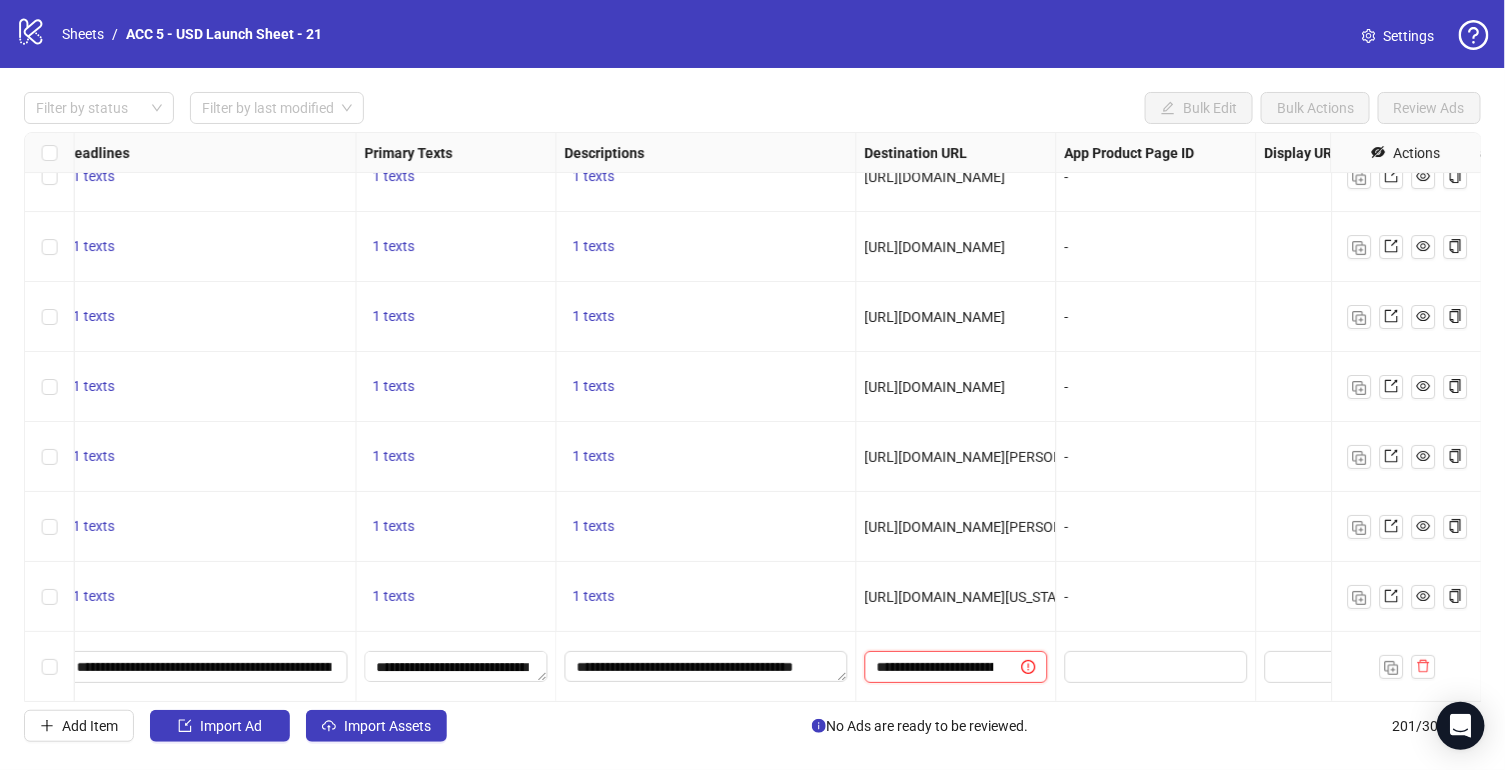 scroll, scrollTop: 0, scrollLeft: 495, axis: horizontal 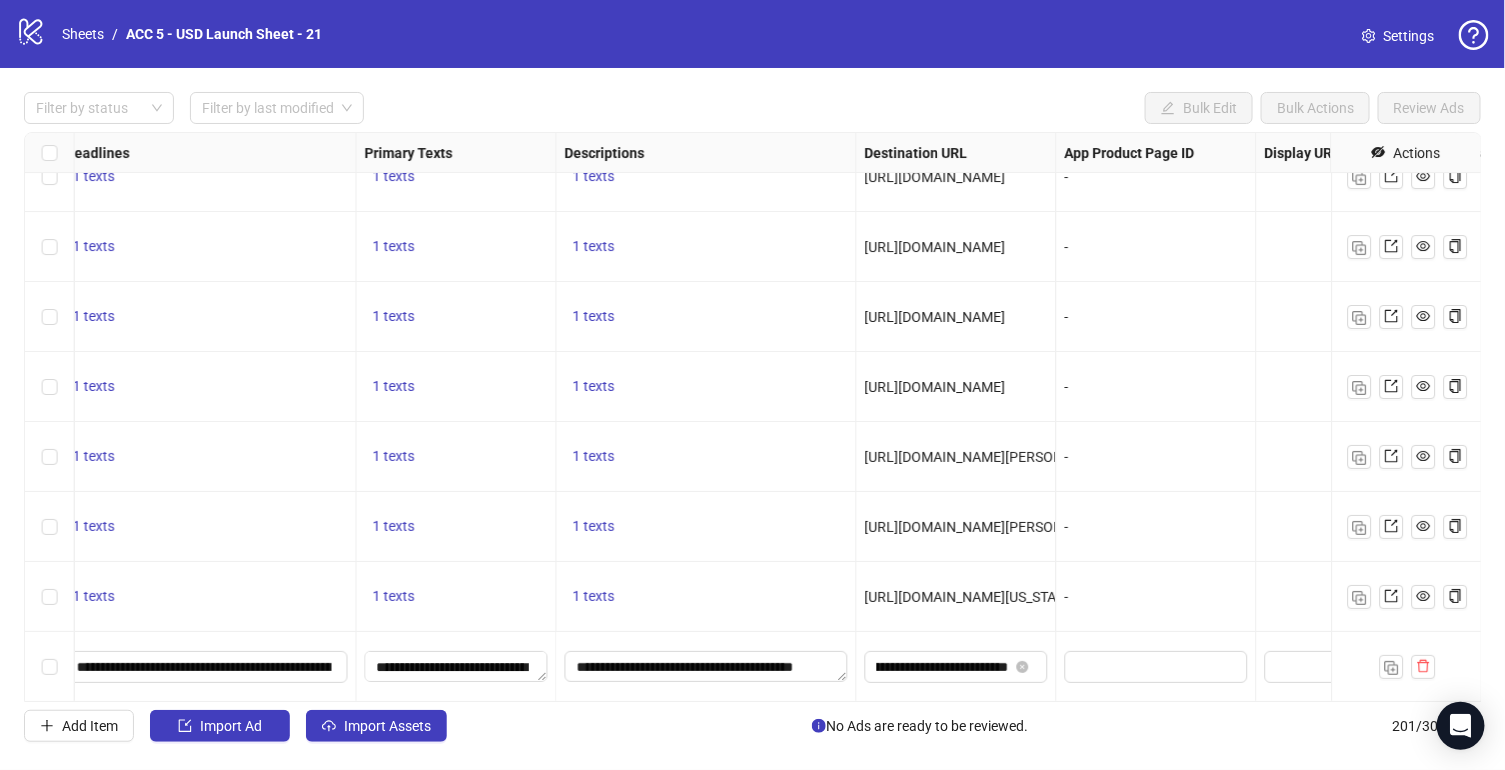 click on "-" at bounding box center [1157, 527] 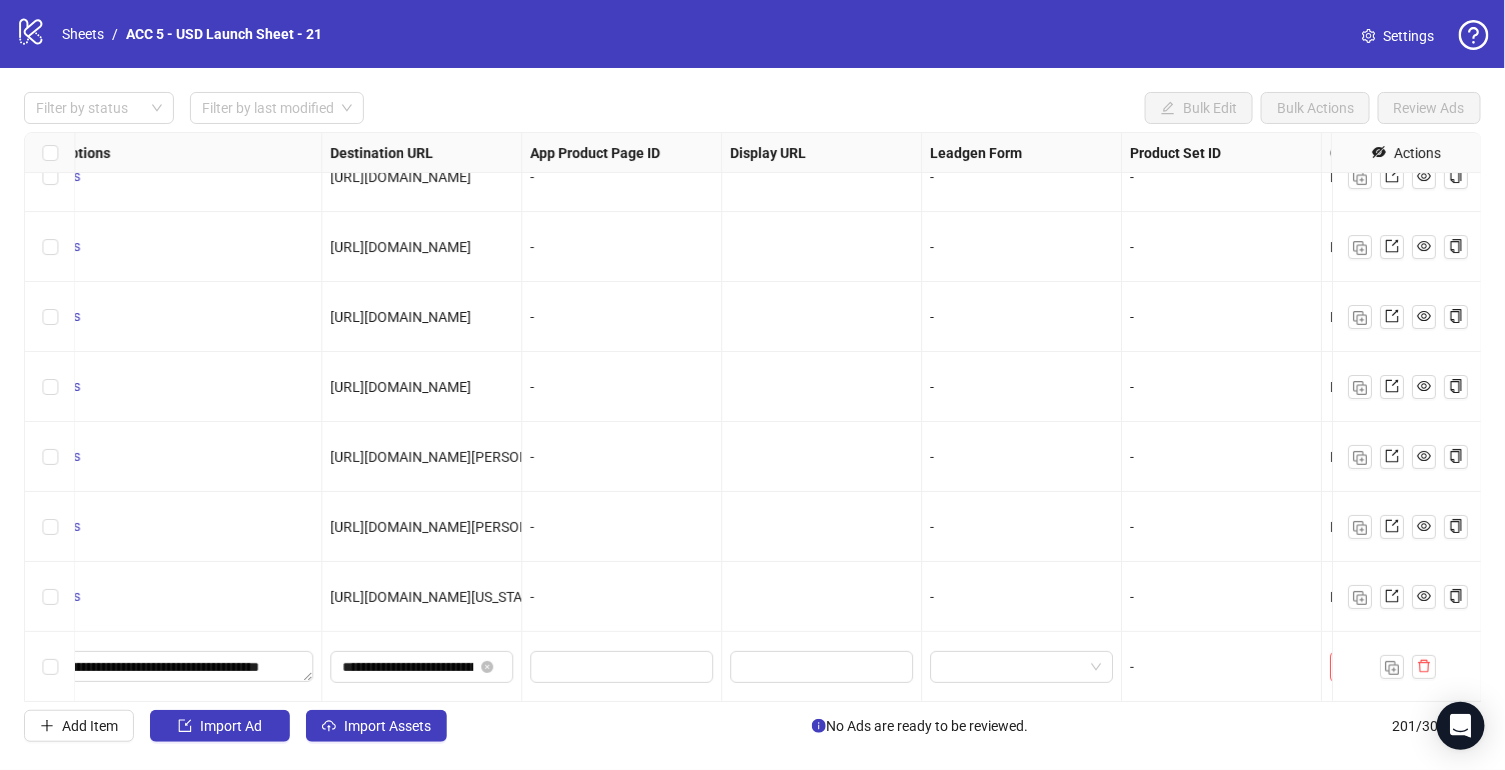 scroll, scrollTop: 13541, scrollLeft: 1813, axis: both 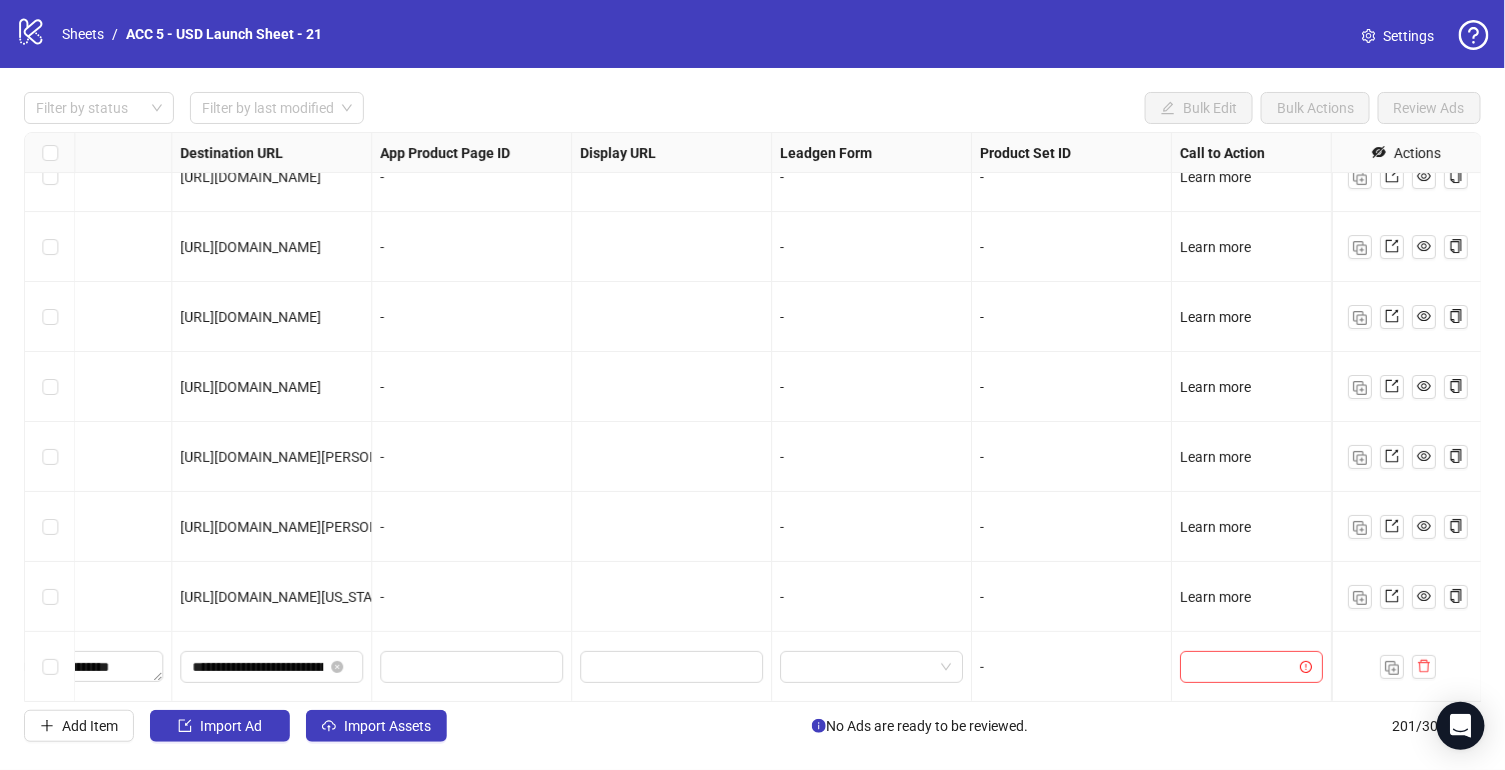 click at bounding box center (1242, 667) 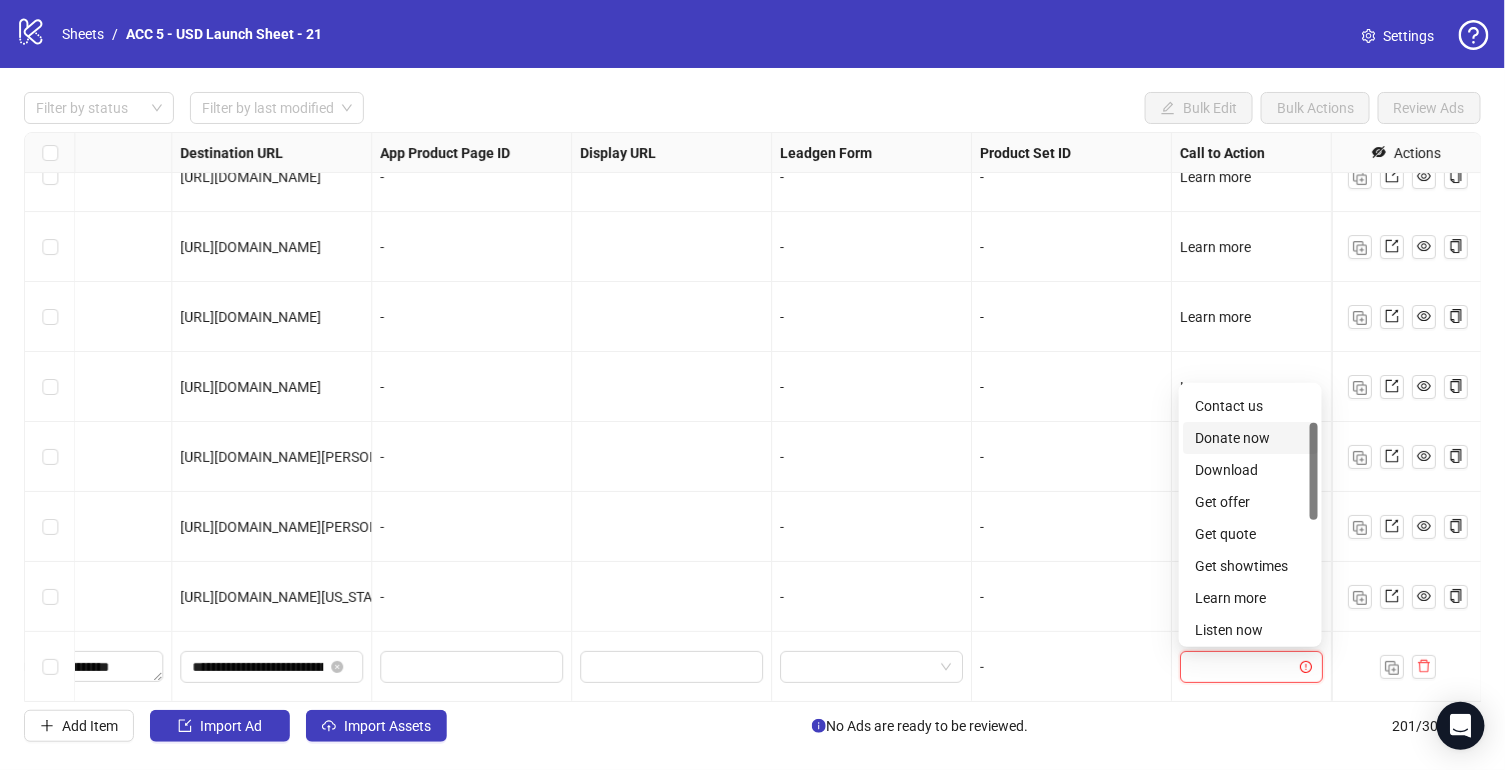 scroll, scrollTop: 95, scrollLeft: 0, axis: vertical 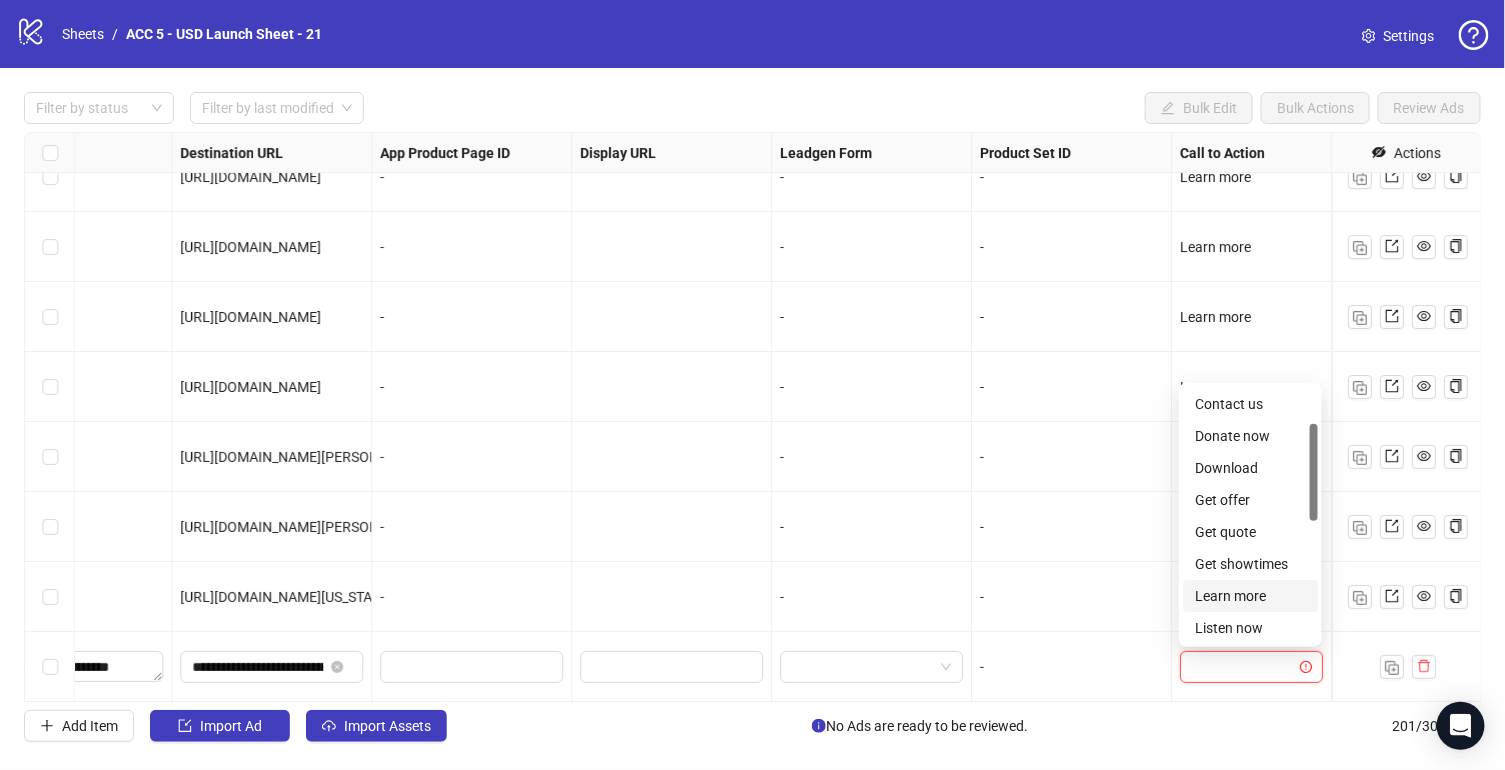 click on "Learn more" at bounding box center [1250, 596] 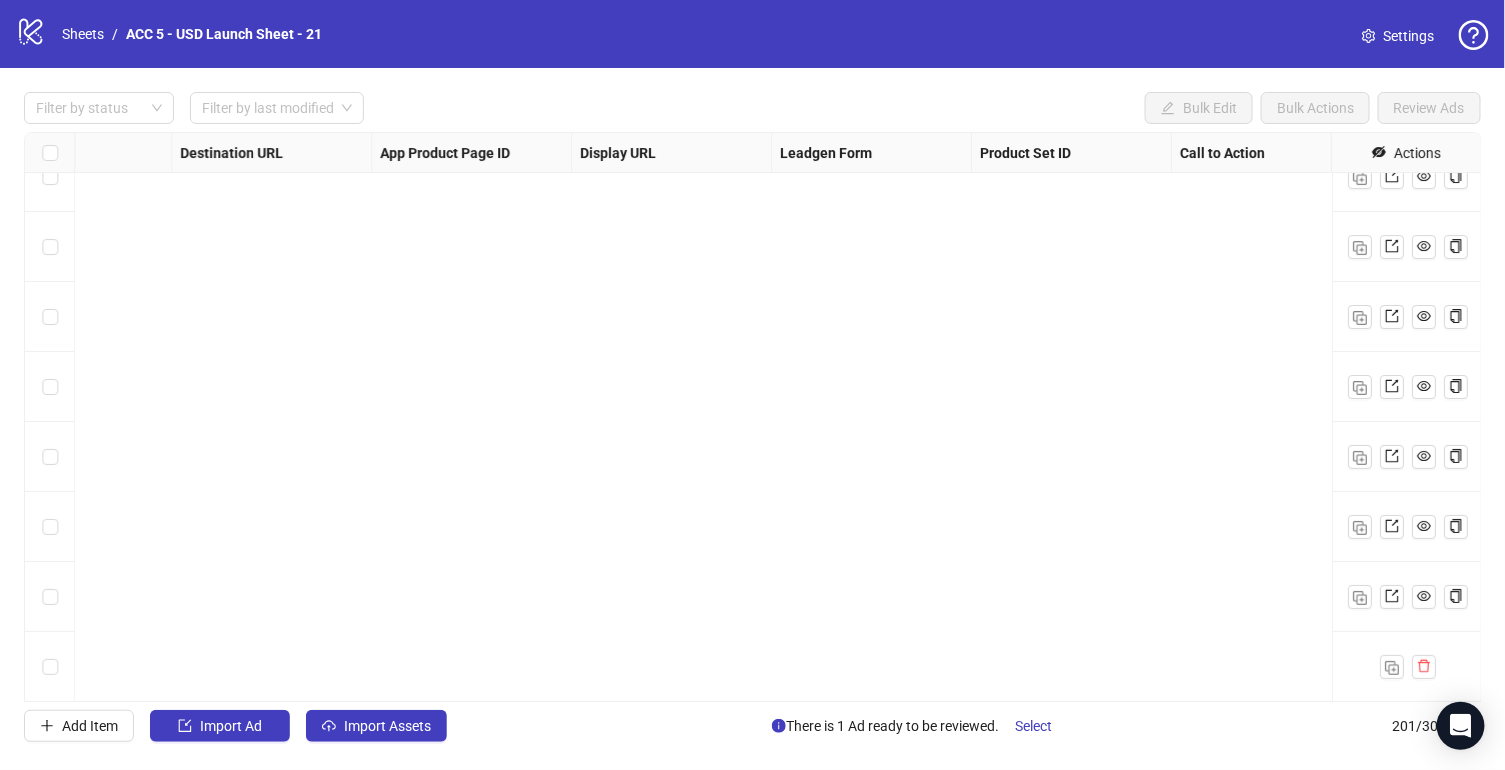 scroll, scrollTop: 13541, scrollLeft: 0, axis: vertical 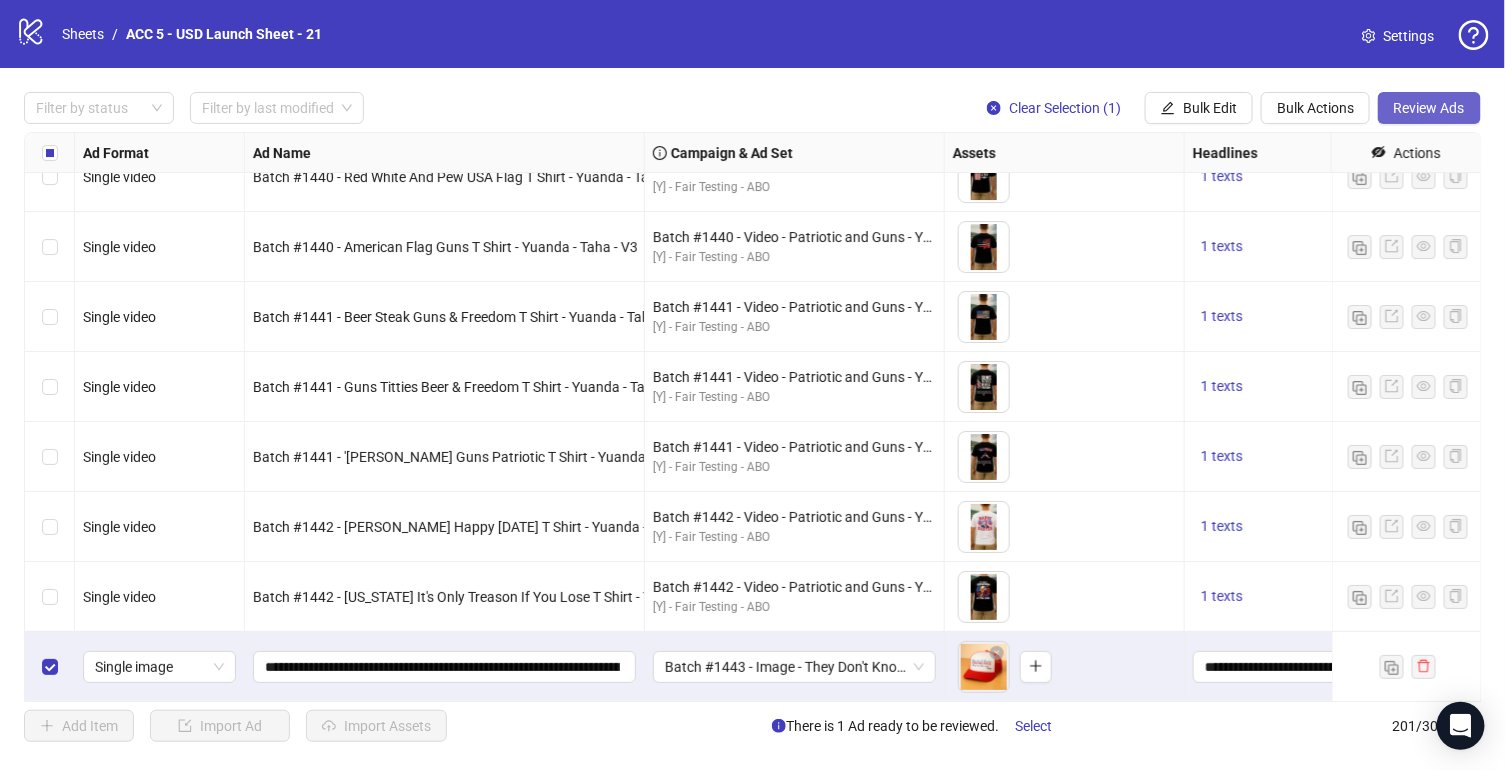 click on "Review Ads" at bounding box center (1429, 108) 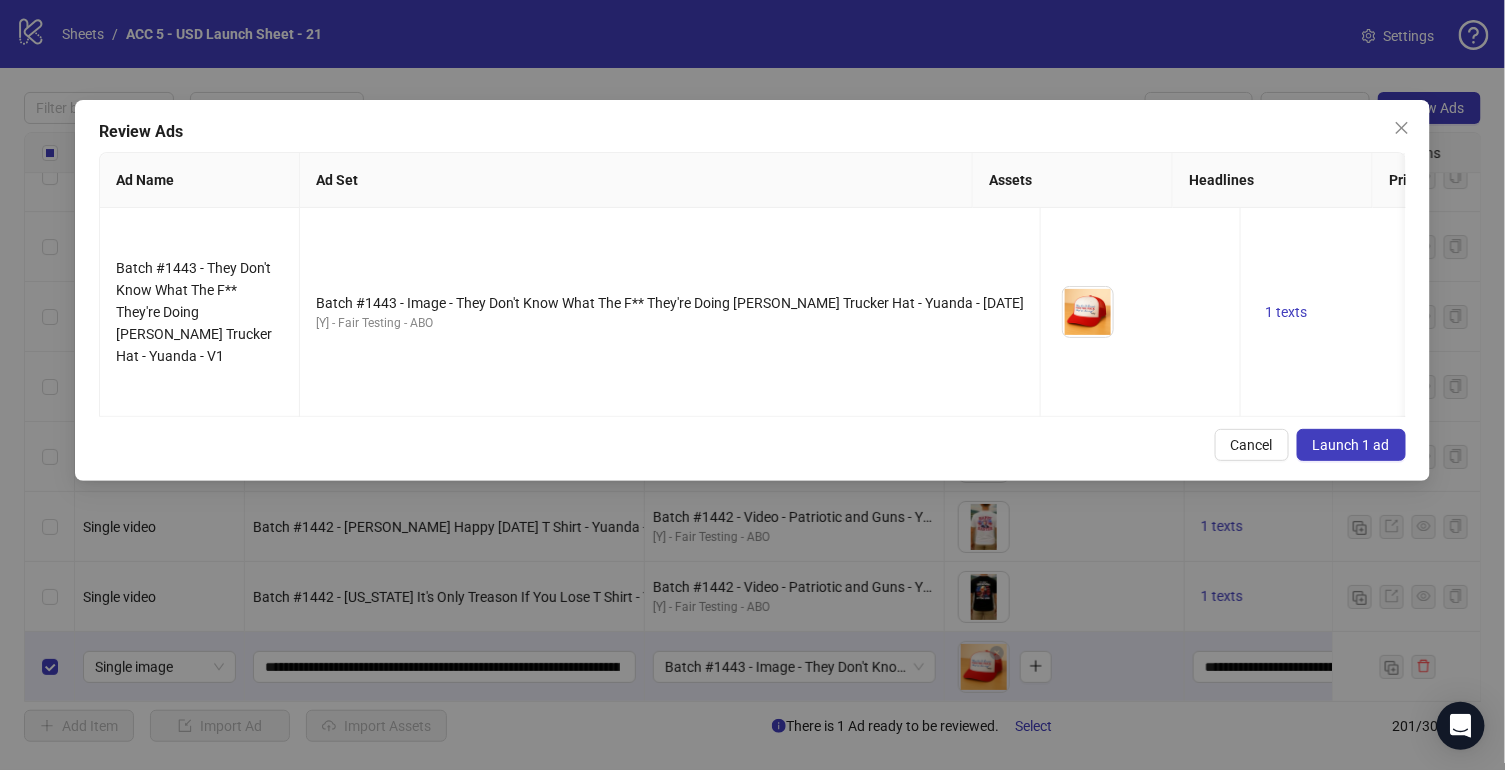 click on "Launch 1 ad" at bounding box center (1351, 445) 